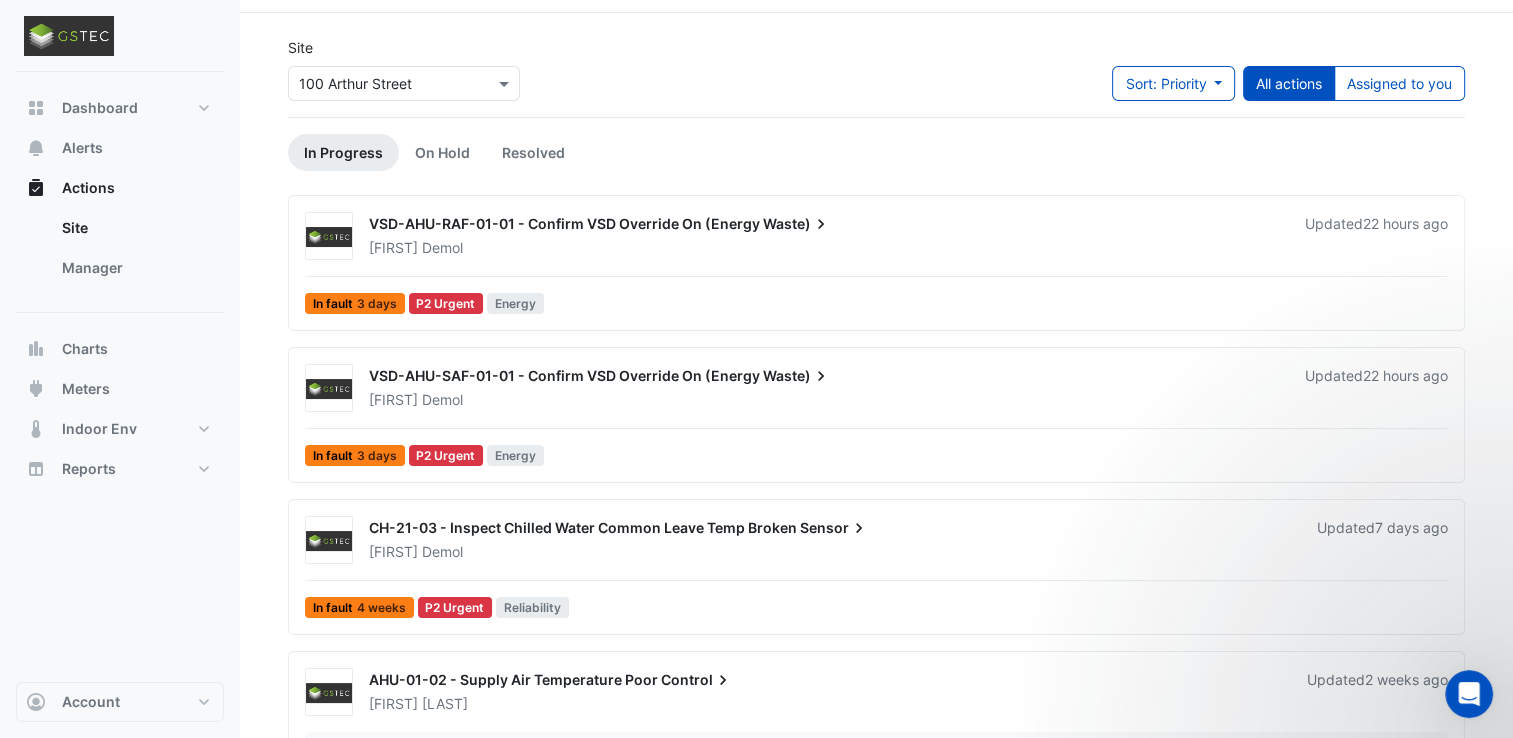 scroll, scrollTop: 0, scrollLeft: 0, axis: both 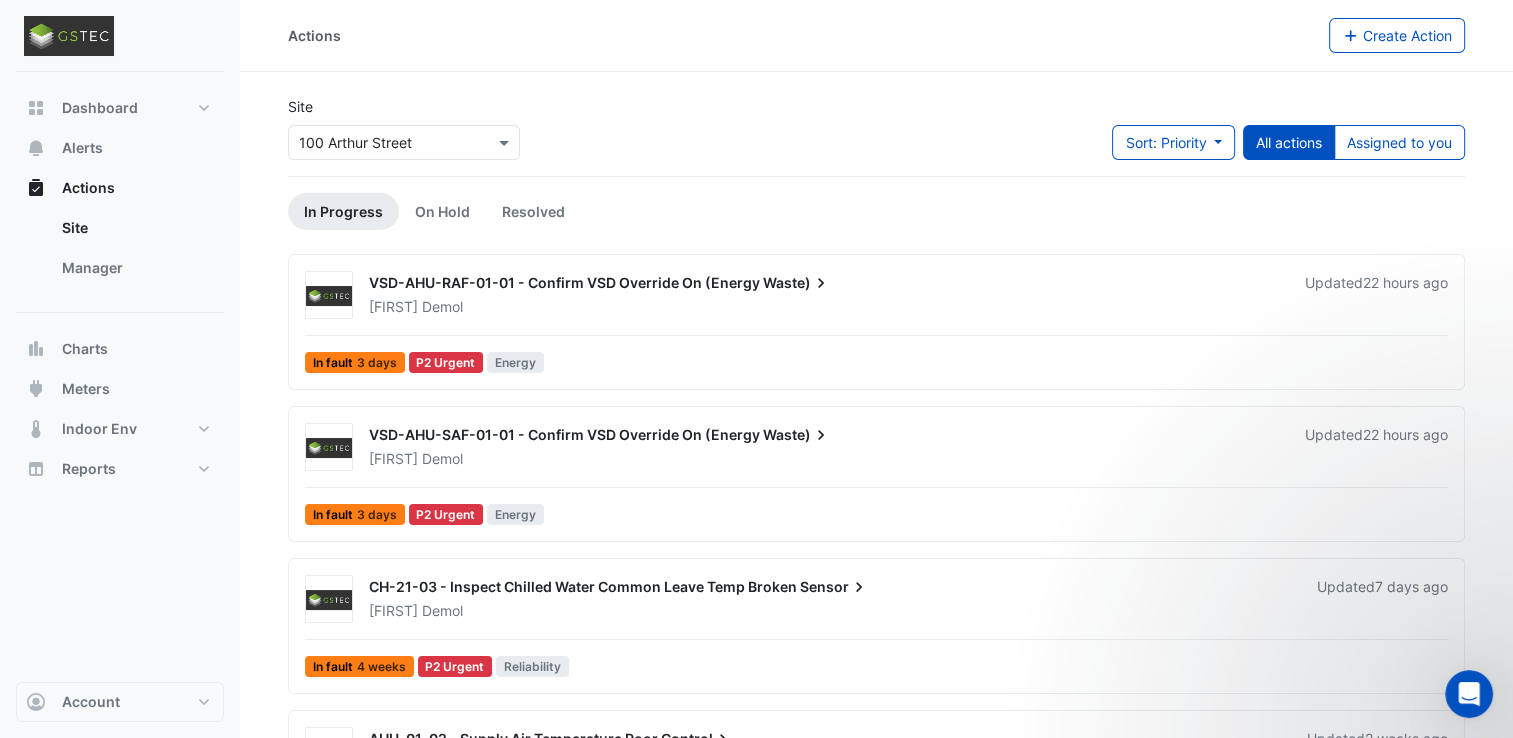 click on "VSD-AHU-RAF-01-01 - Confirm VSD Override On (Energy
Waste)" at bounding box center (825, 285) 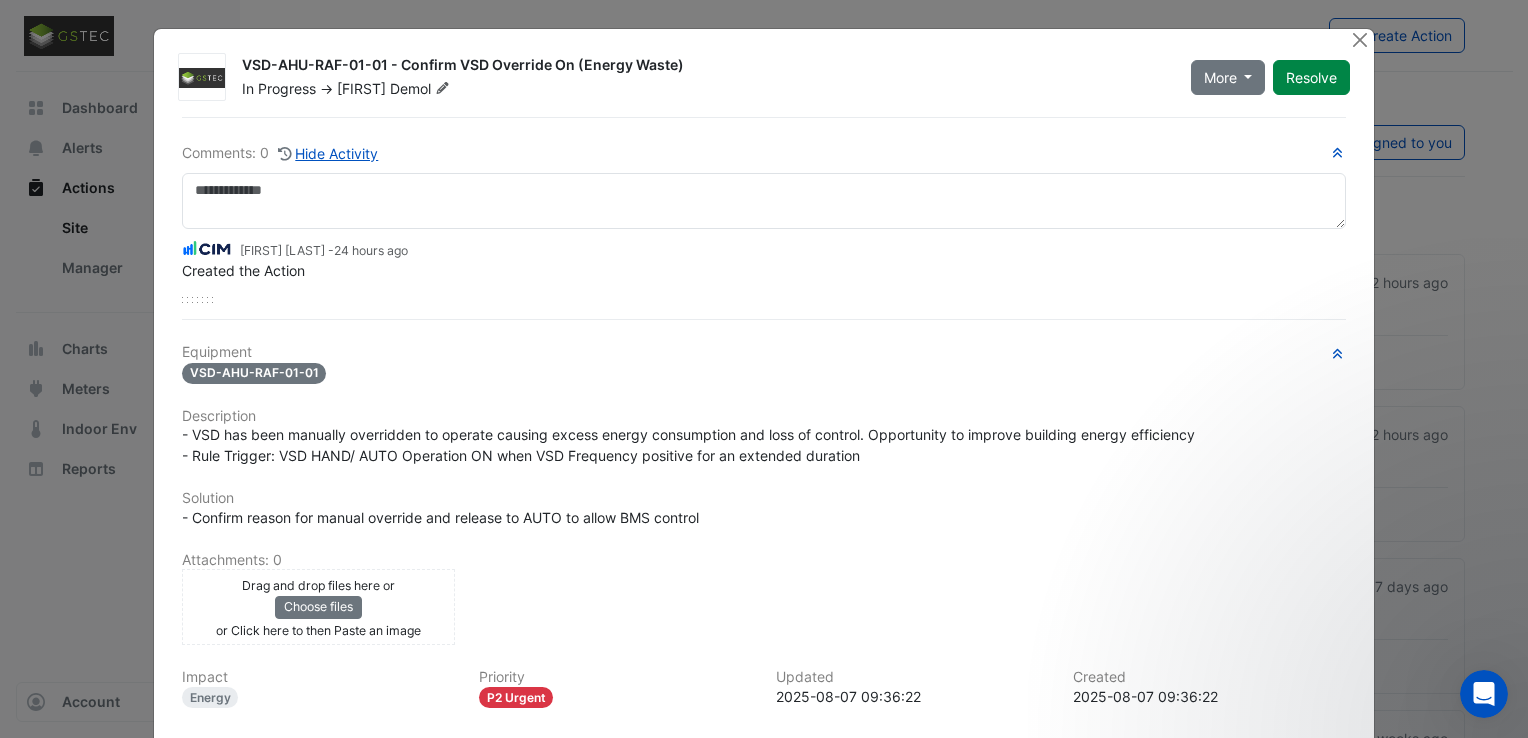 scroll, scrollTop: 185, scrollLeft: 0, axis: vertical 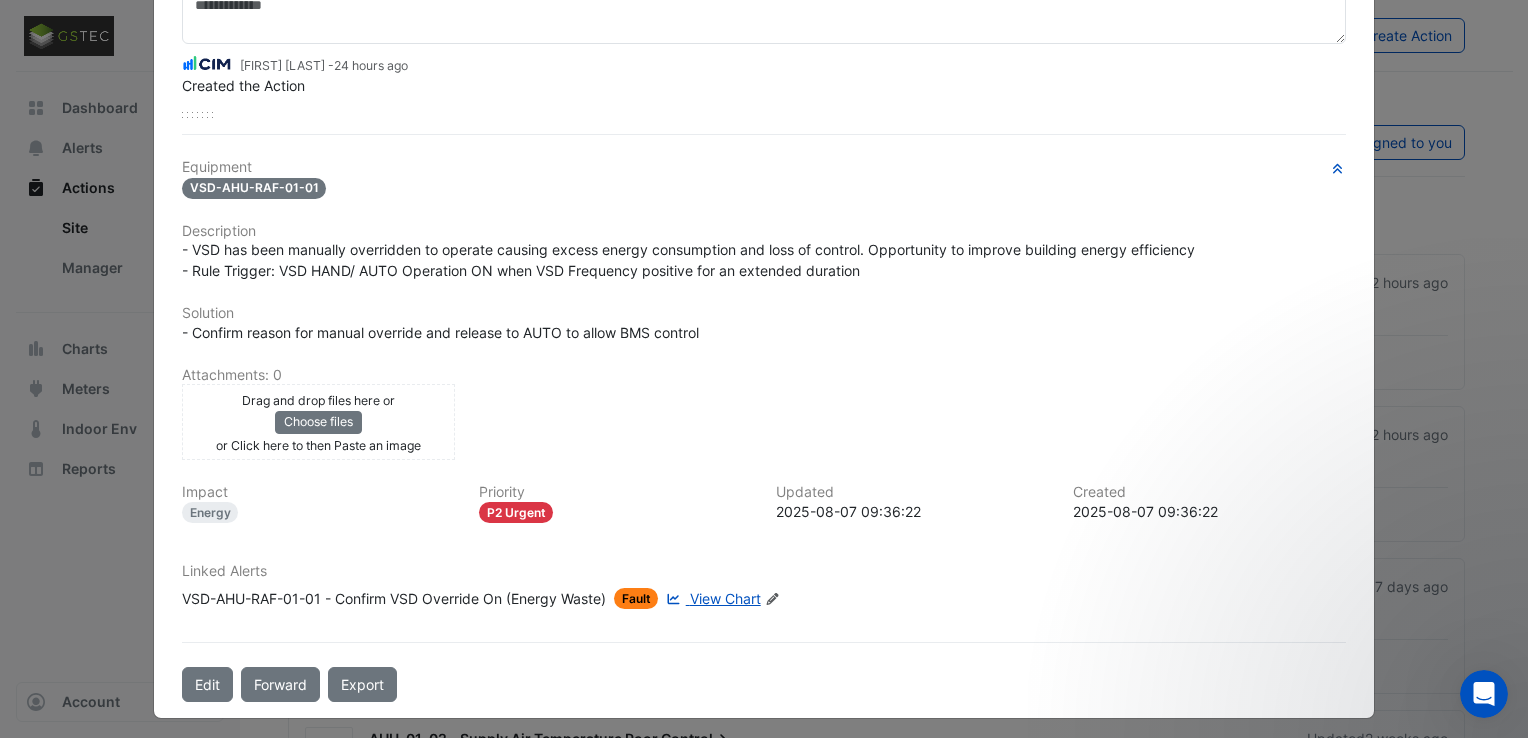 click on "View Chart" 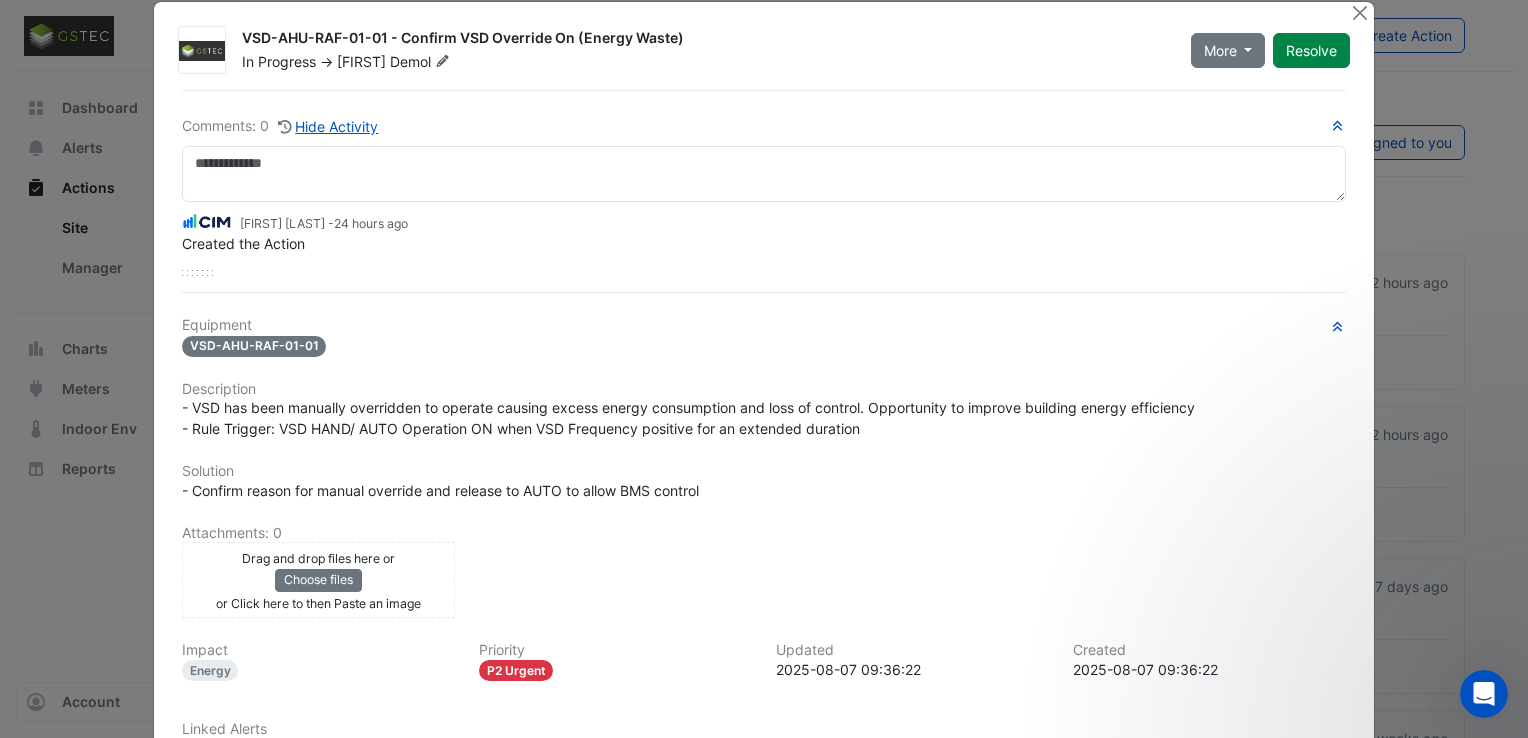 scroll, scrollTop: 0, scrollLeft: 0, axis: both 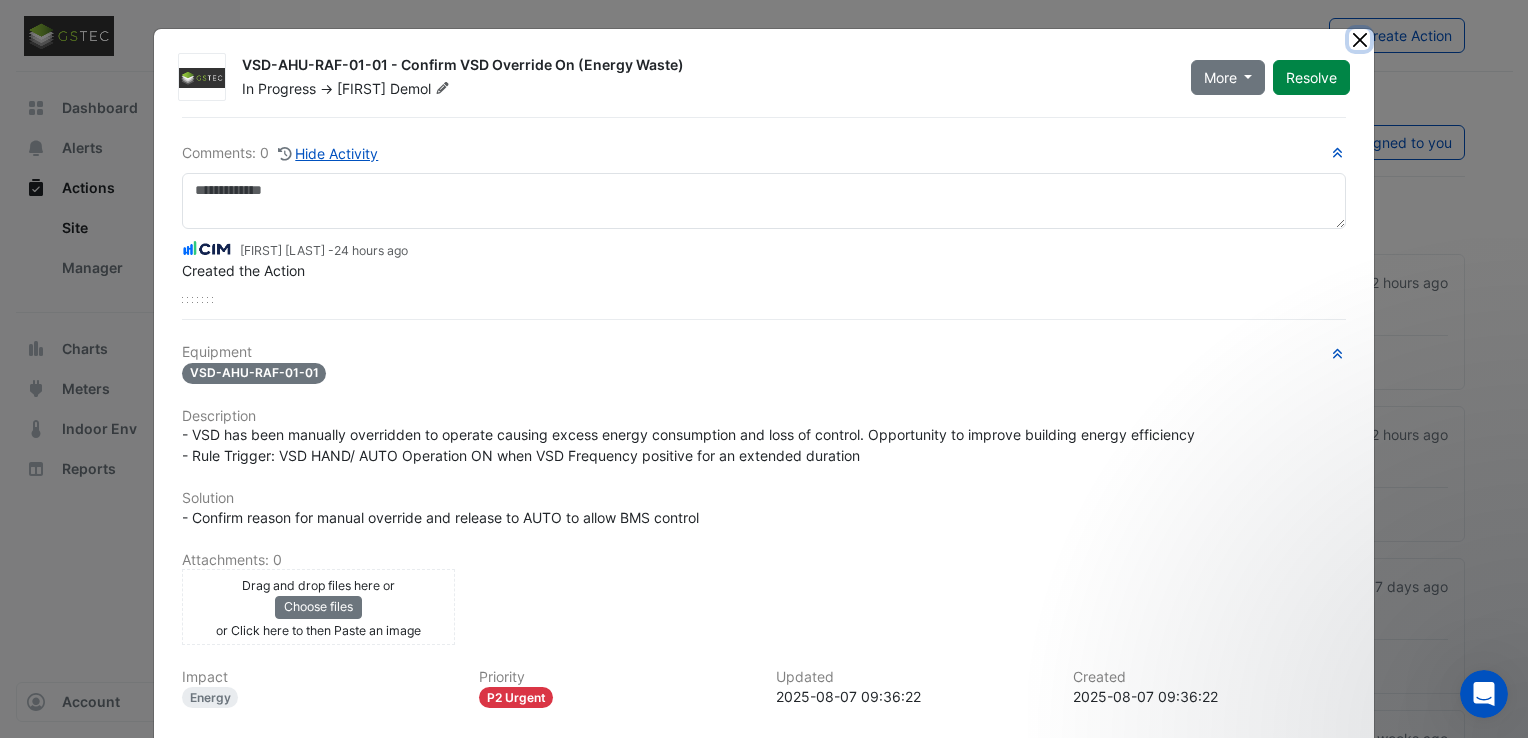 click 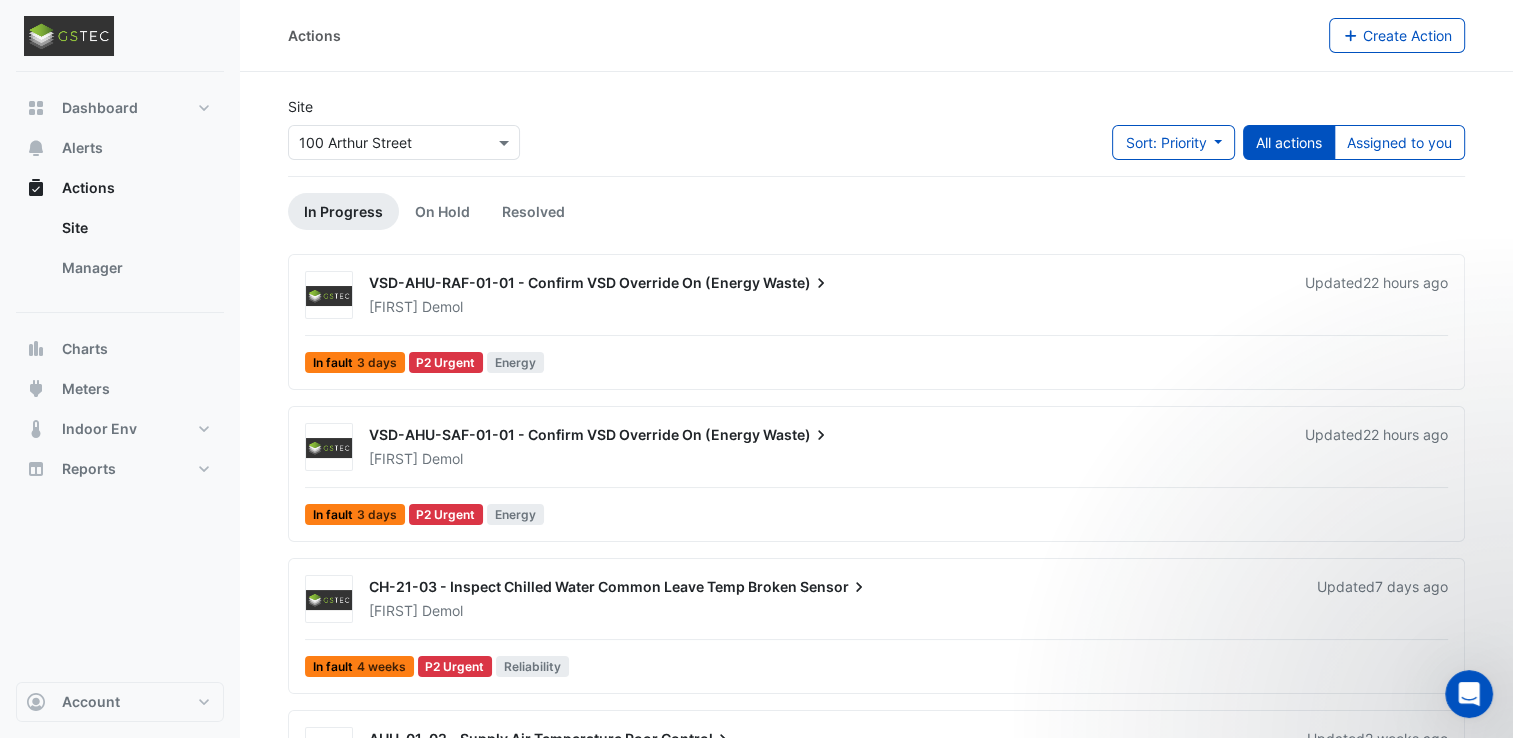 click on "VSD-AHU-RAF-01-01 - Confirm VSD Override On (Energy" at bounding box center (564, 282) 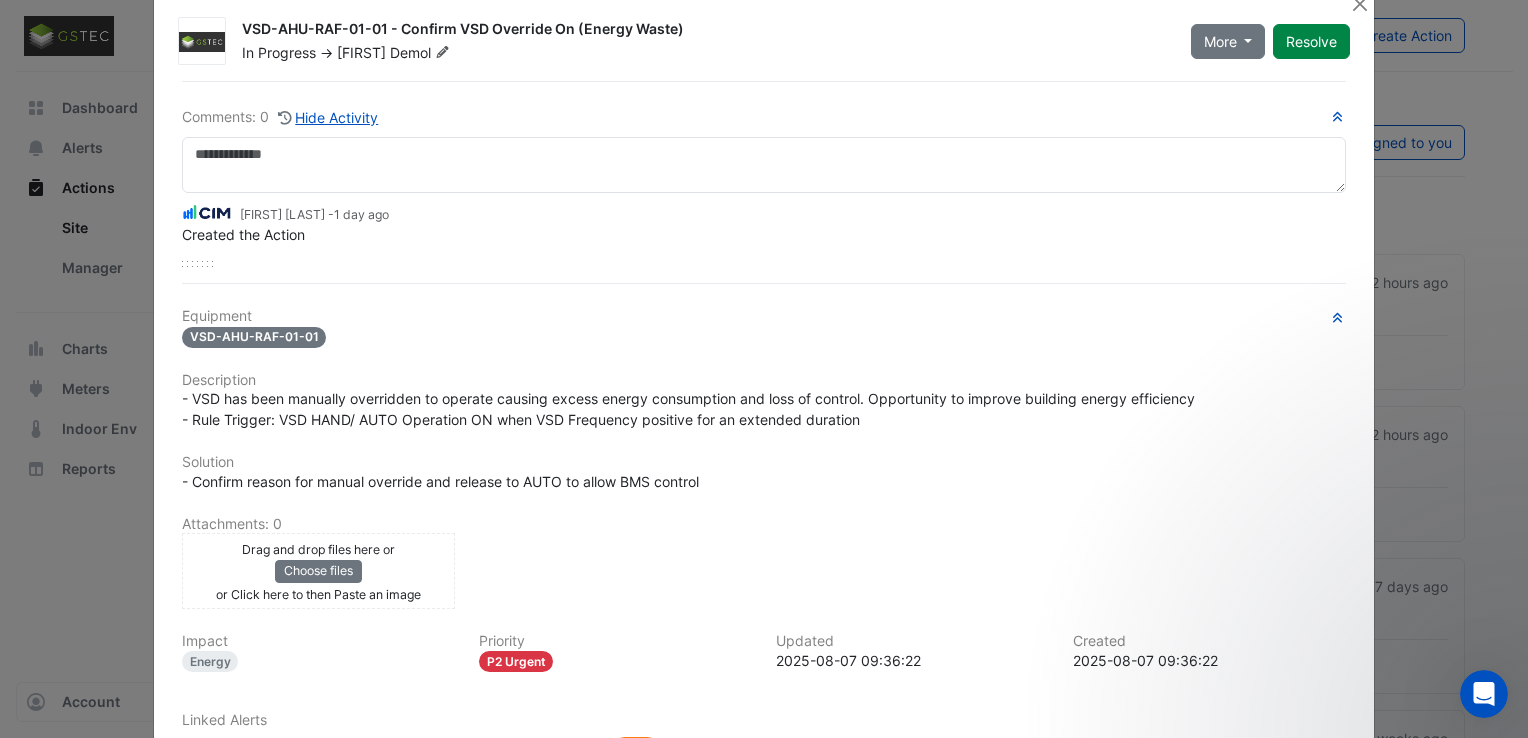 scroll, scrollTop: 0, scrollLeft: 0, axis: both 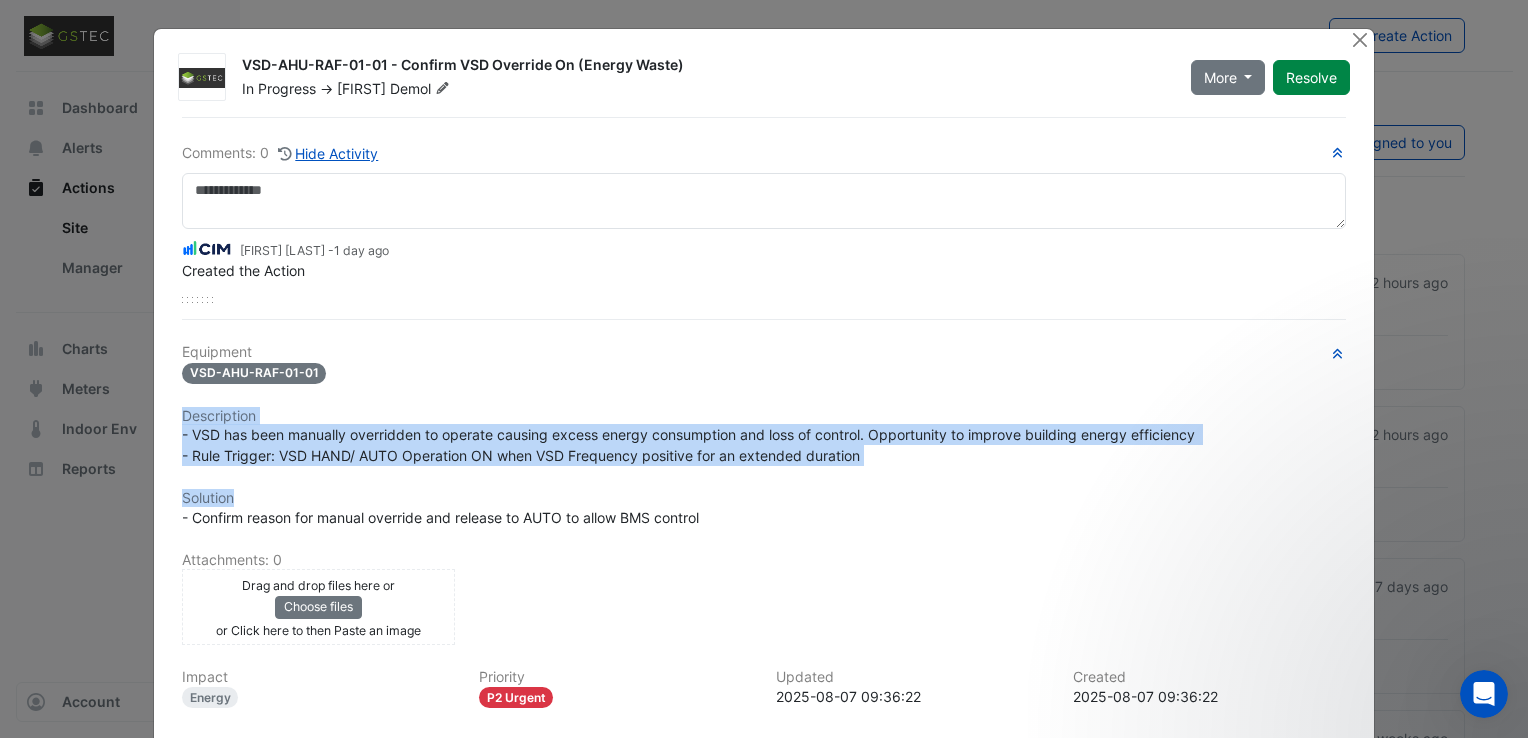 drag, startPoint x: 171, startPoint y: 409, endPoint x: 920, endPoint y: 465, distance: 751.0905 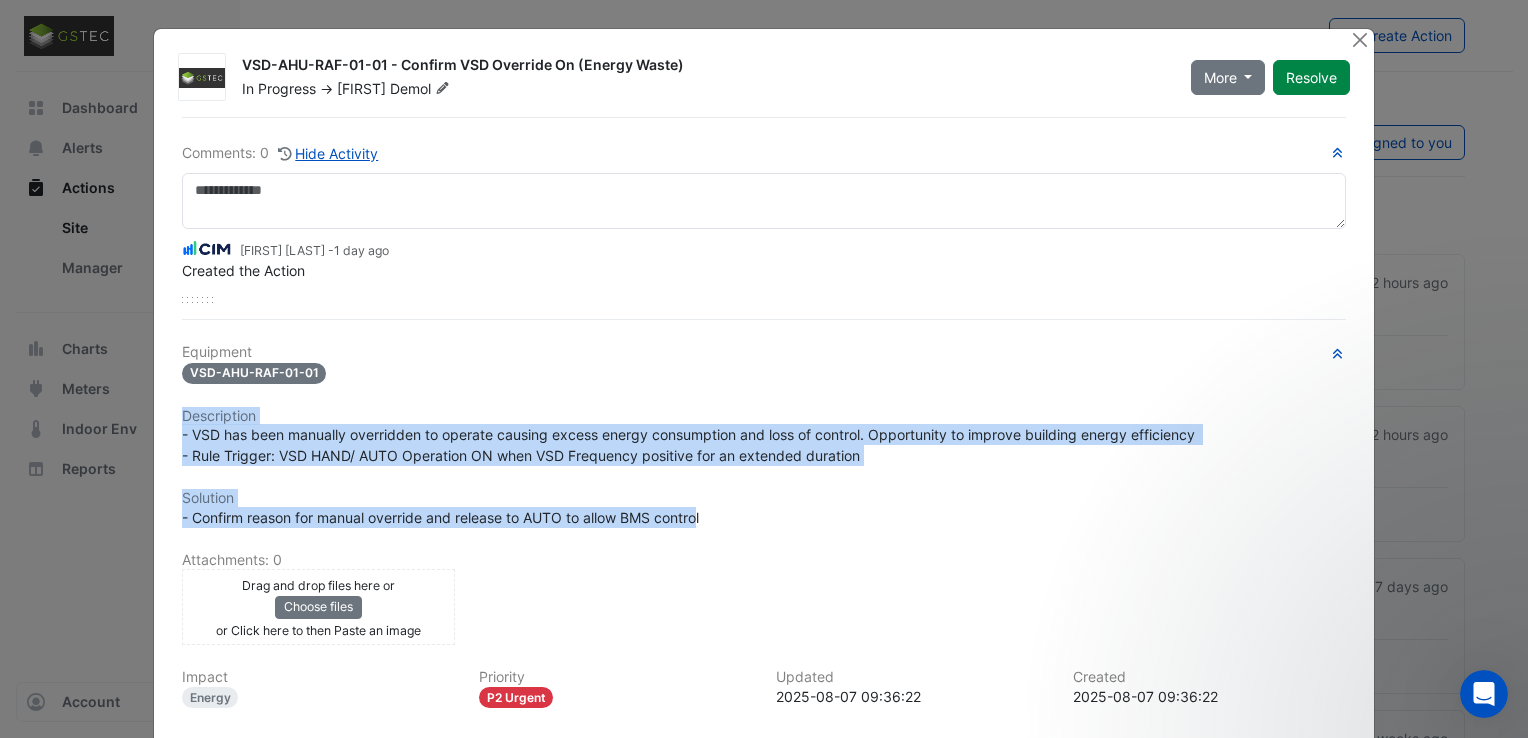 drag, startPoint x: 679, startPoint y: 512, endPoint x: 171, endPoint y: 414, distance: 517.3664 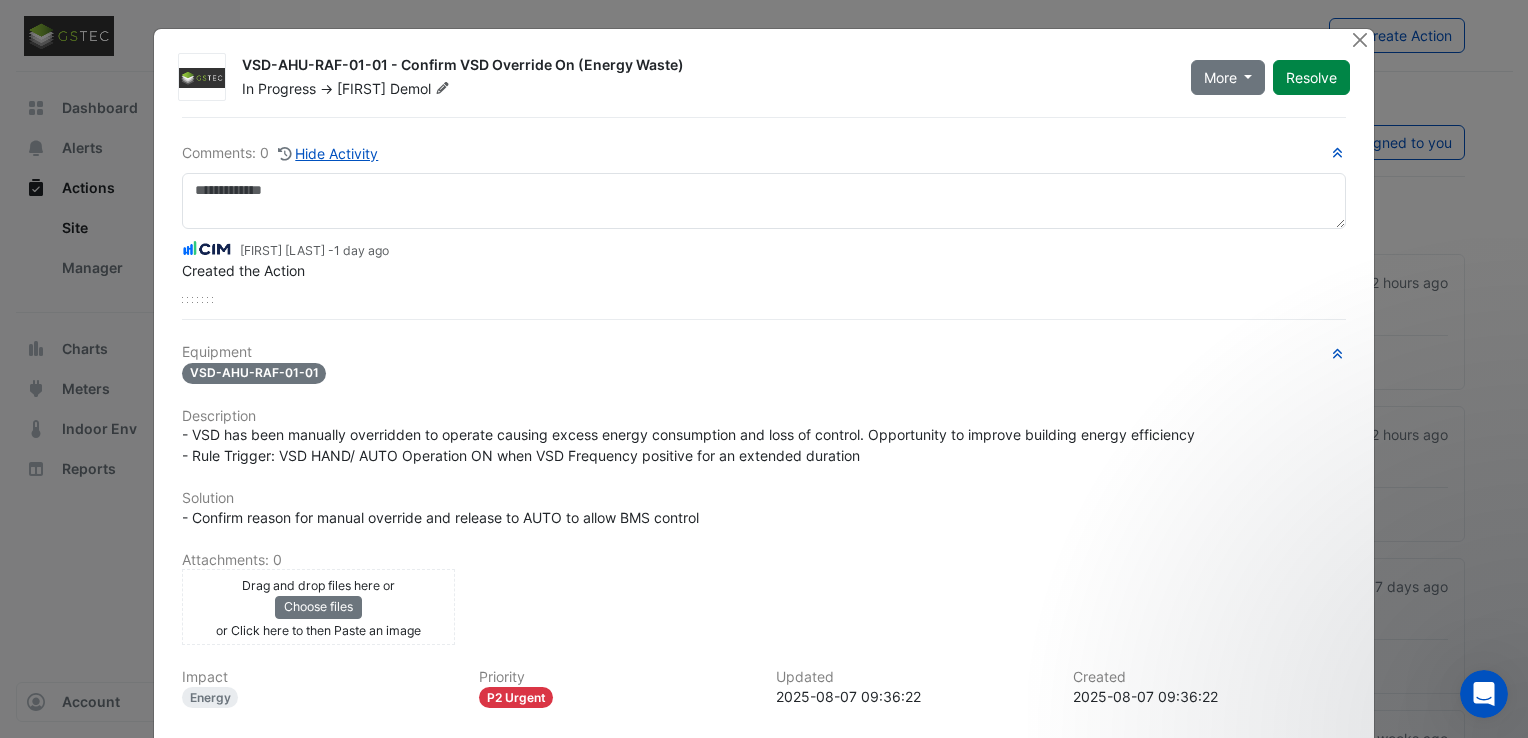 click on "Equipment
VSD-AHU-RAF-01-01
Description
- VSD has been manually overridden to operate causing excess energy consumption and loss of control. Opportunity to improve building energy efficiency
- Rule Trigger: VSD HAND/ AUTO Operation ON when VSD Frequency positive for an extended duration
Solution
- Confirm reason for manual override and release to AUTO to allow BMS control
Attachments: 0
Drag and drop files here or
Choose files" 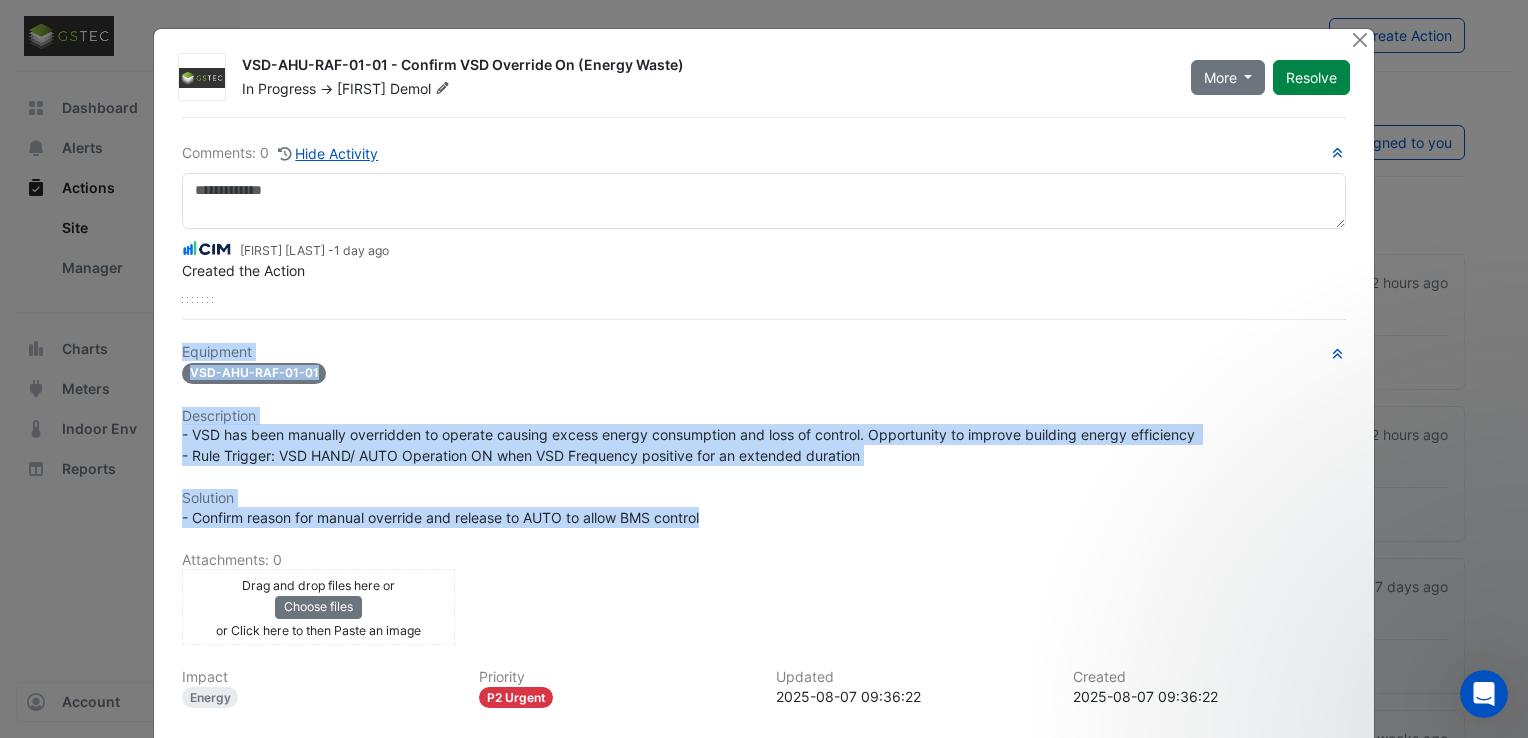 drag, startPoint x: 723, startPoint y: 505, endPoint x: 166, endPoint y: 350, distance: 578.1643 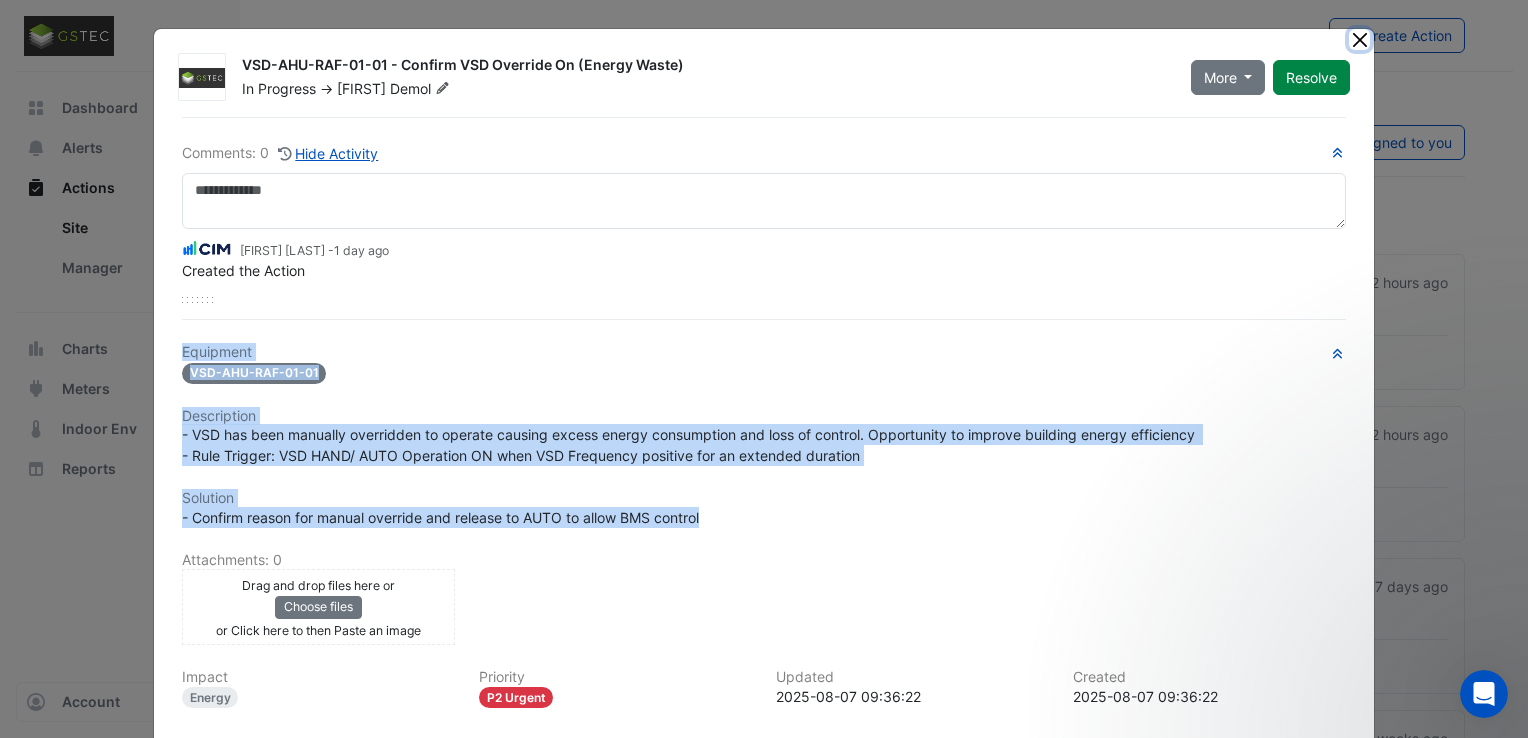 drag, startPoint x: 1346, startPoint y: 42, endPoint x: 1226, endPoint y: 456, distance: 431.0406 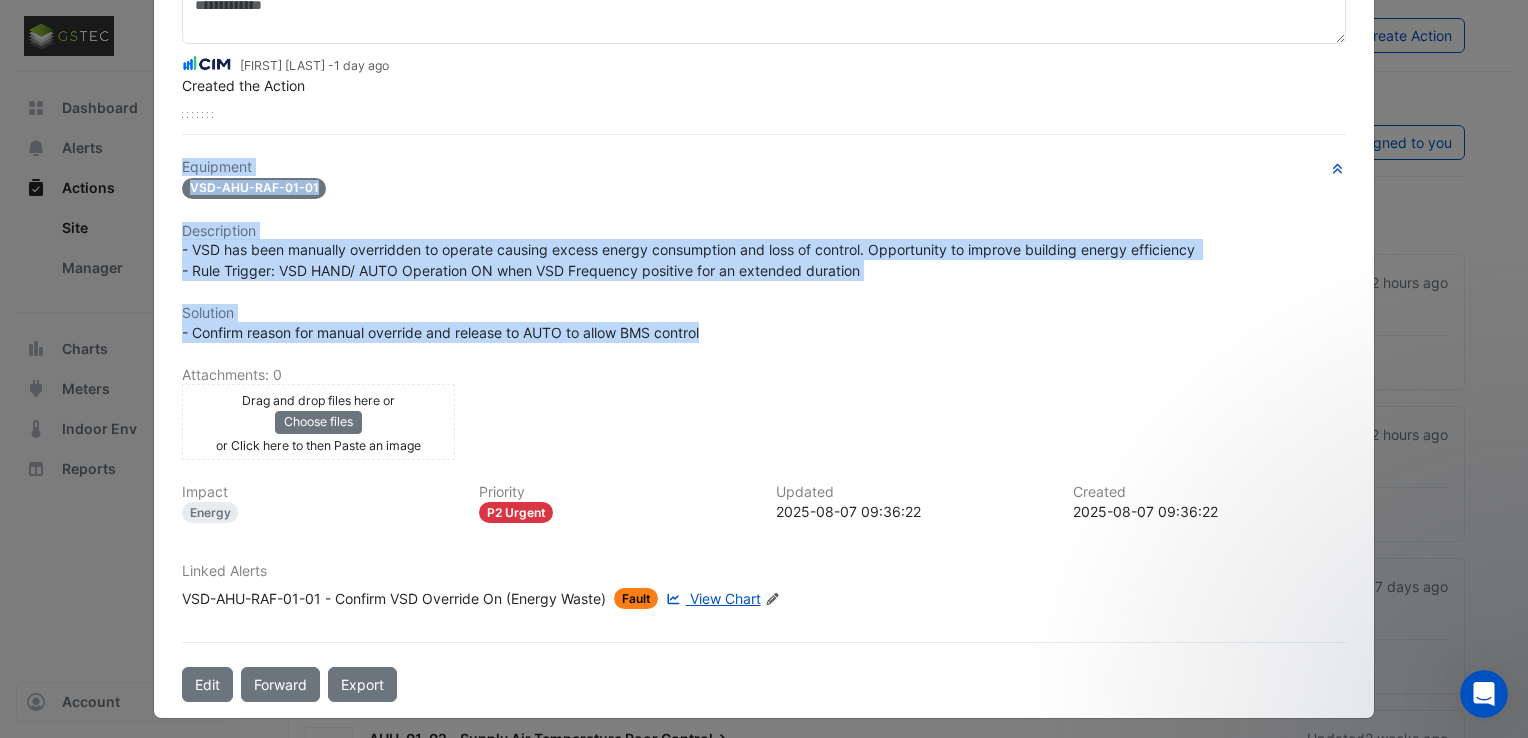click on "View Chart" 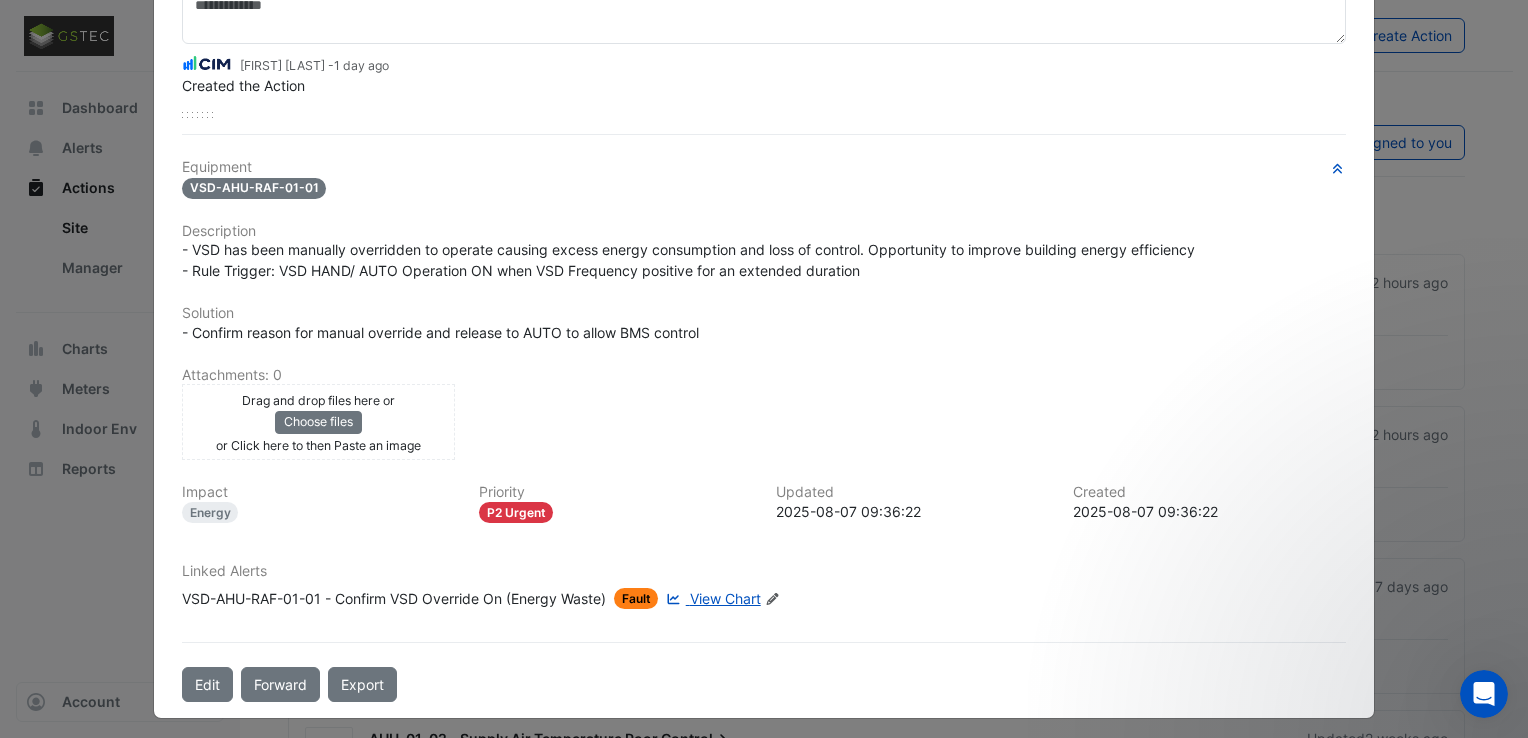 click on "Drag and drop files here or
Choose files
or Click here to then Paste an image
upload" 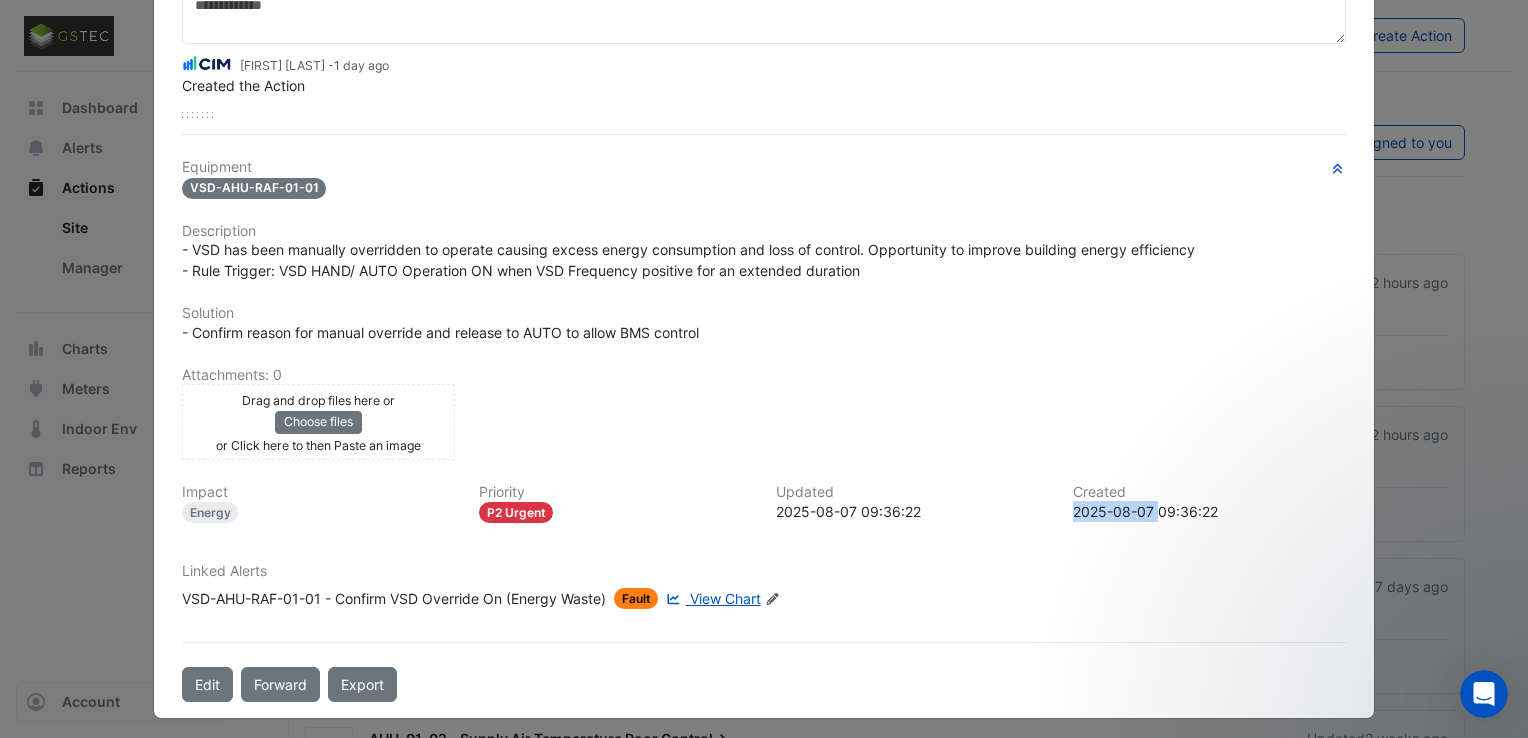 drag, startPoint x: 1066, startPoint y: 505, endPoint x: 1150, endPoint y: 498, distance: 84.29116 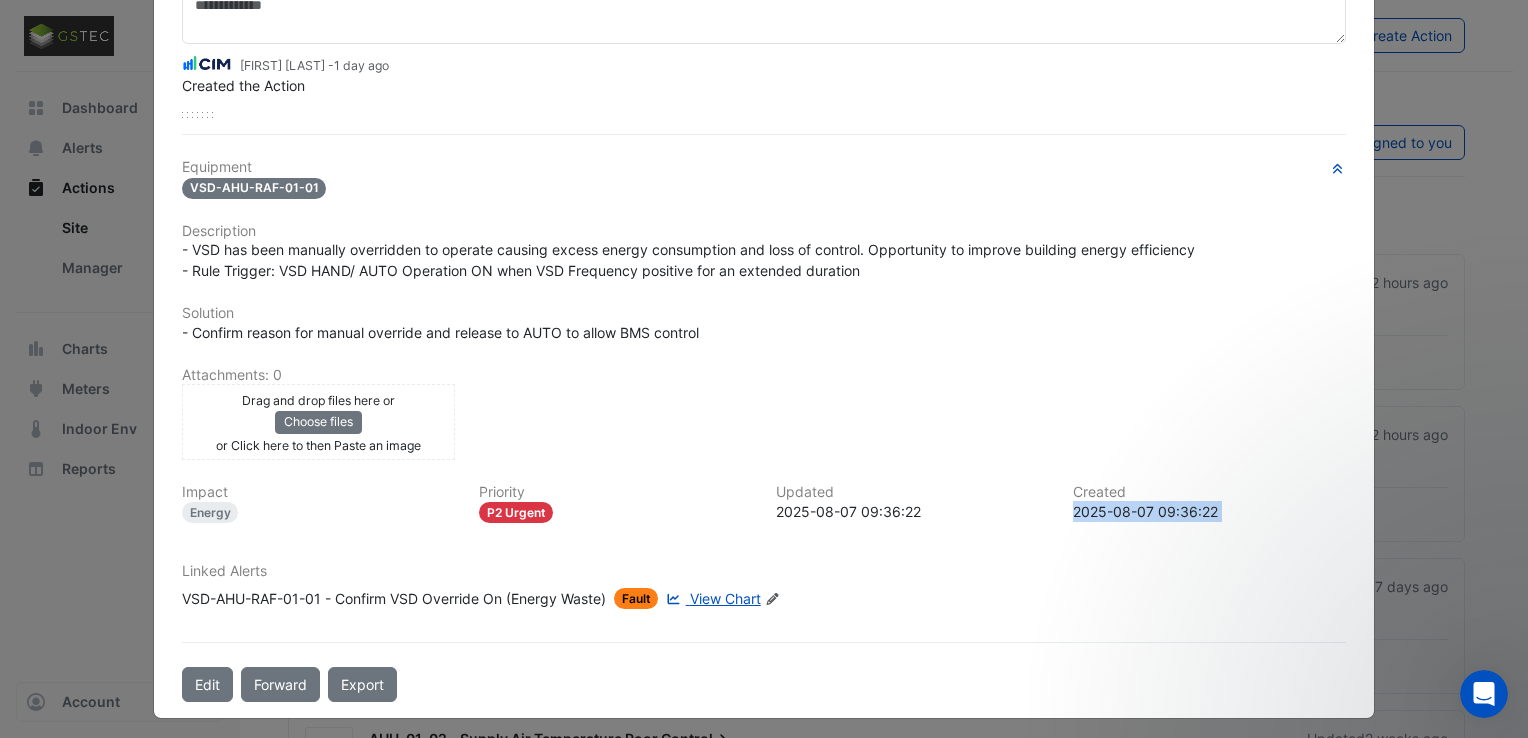 click on "2025-08-07 09:36:22" 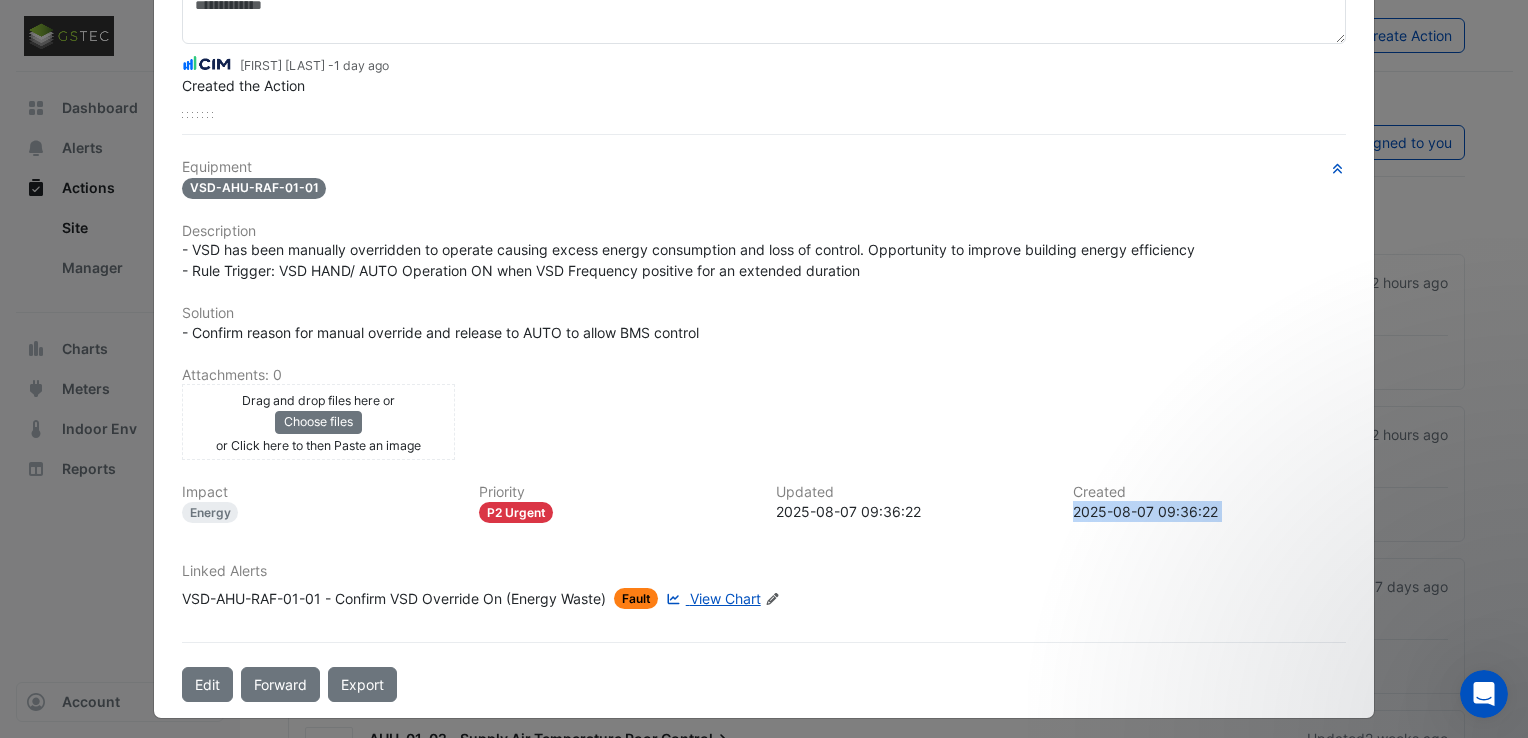 click on "2025-08-07 09:36:22" 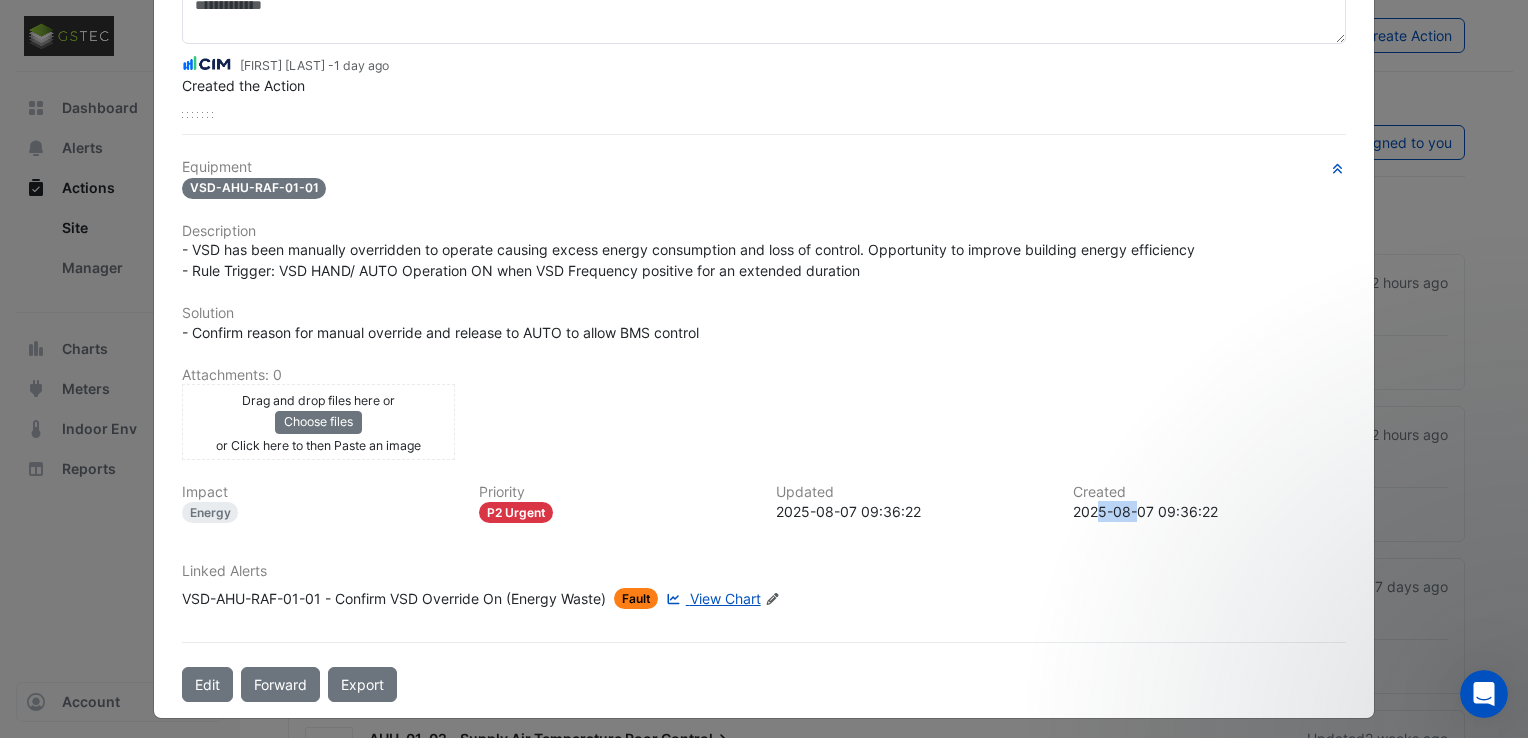 drag, startPoint x: 1128, startPoint y: 508, endPoint x: 1090, endPoint y: 502, distance: 38.470768 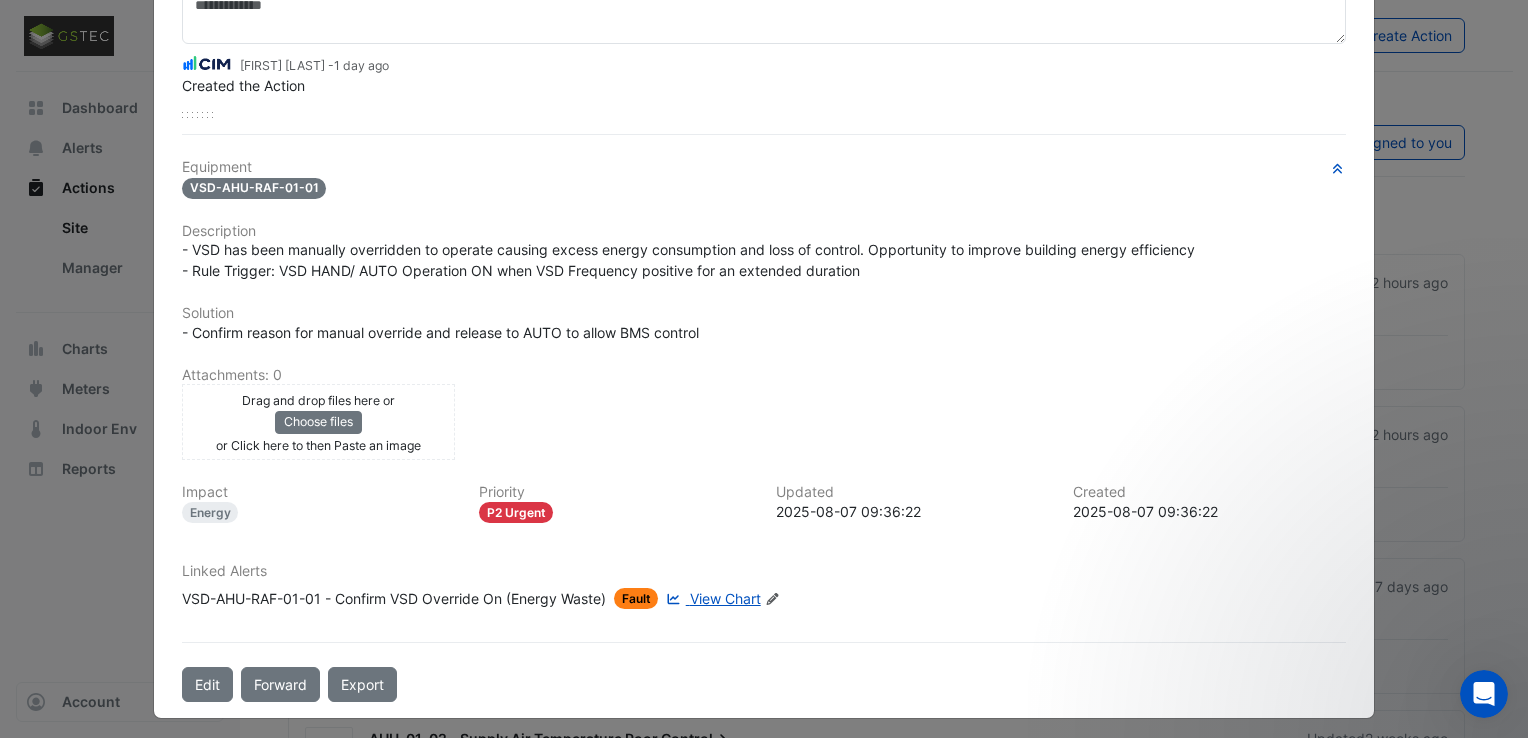 click on "2025-08-07 09:36:22" 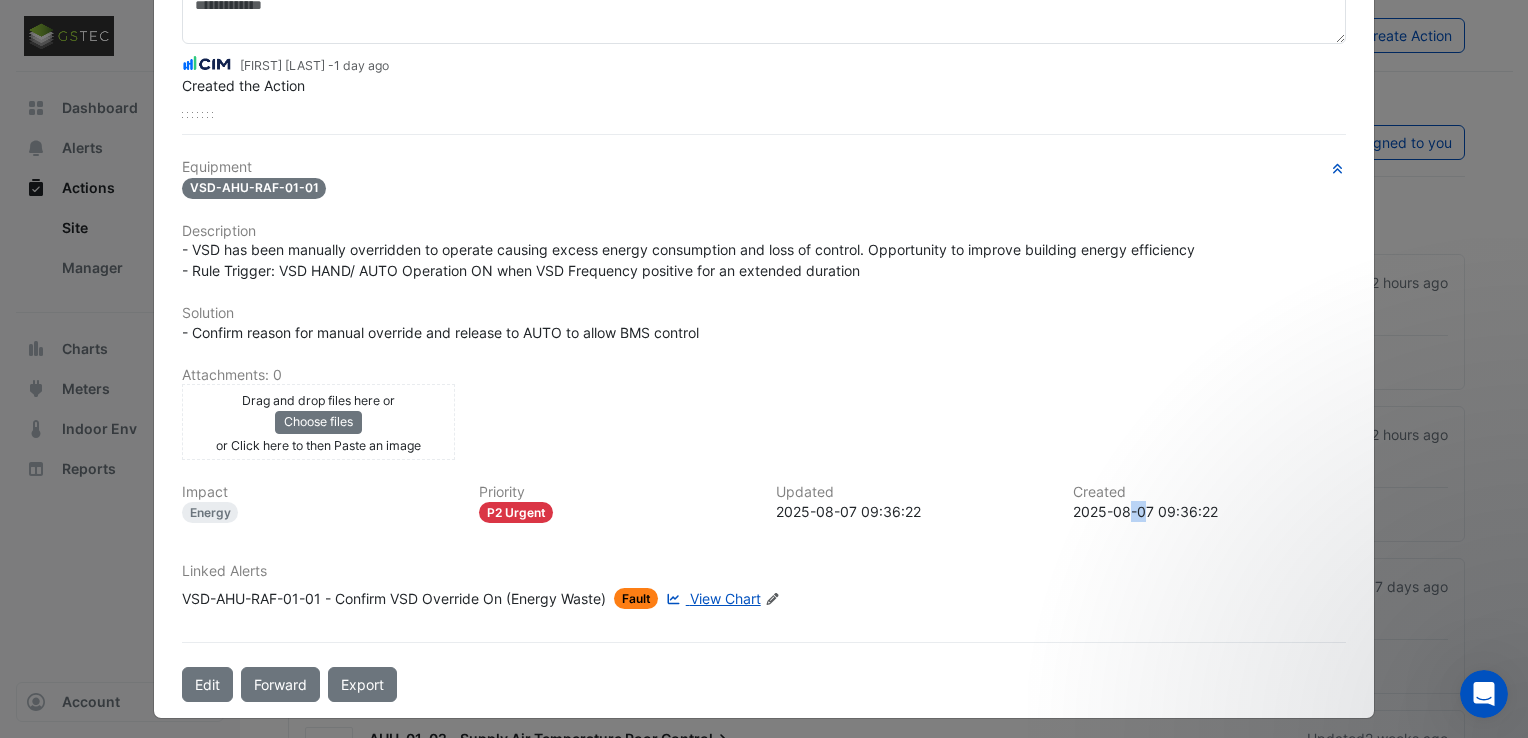 drag, startPoint x: 1141, startPoint y: 506, endPoint x: 1126, endPoint y: 502, distance: 15.524175 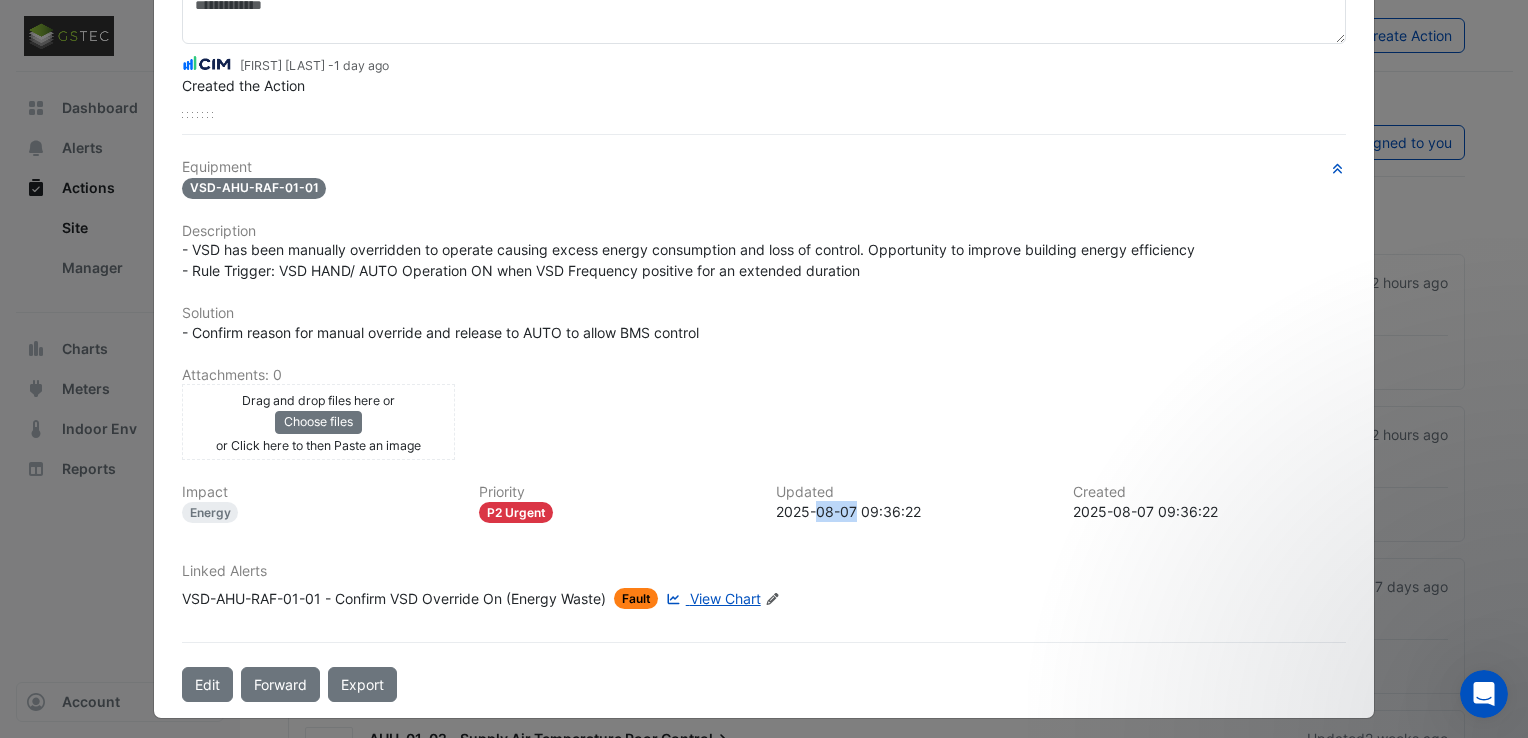 drag, startPoint x: 810, startPoint y: 498, endPoint x: 850, endPoint y: 502, distance: 40.1995 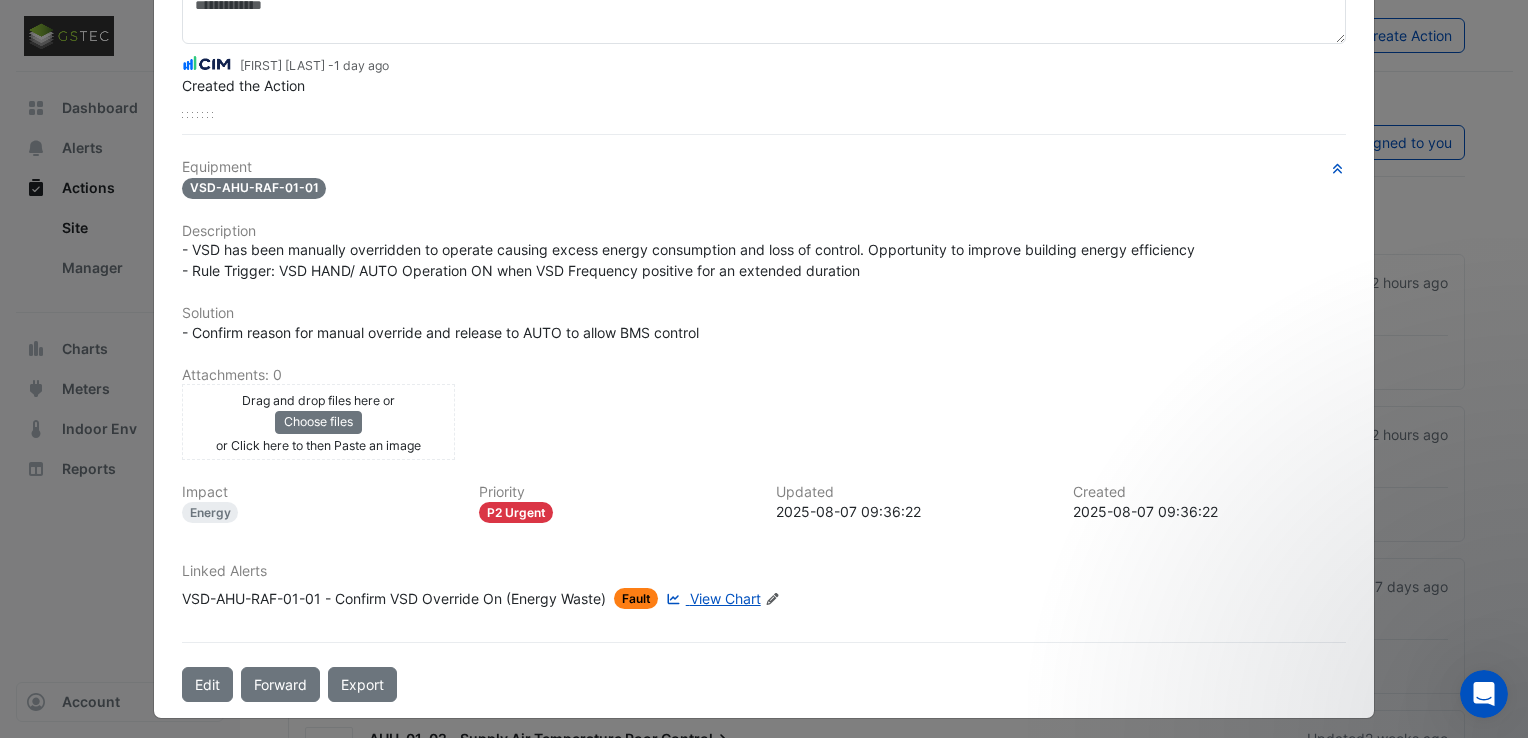drag, startPoint x: 850, startPoint y: 502, endPoint x: 857, endPoint y: 525, distance: 24.04163 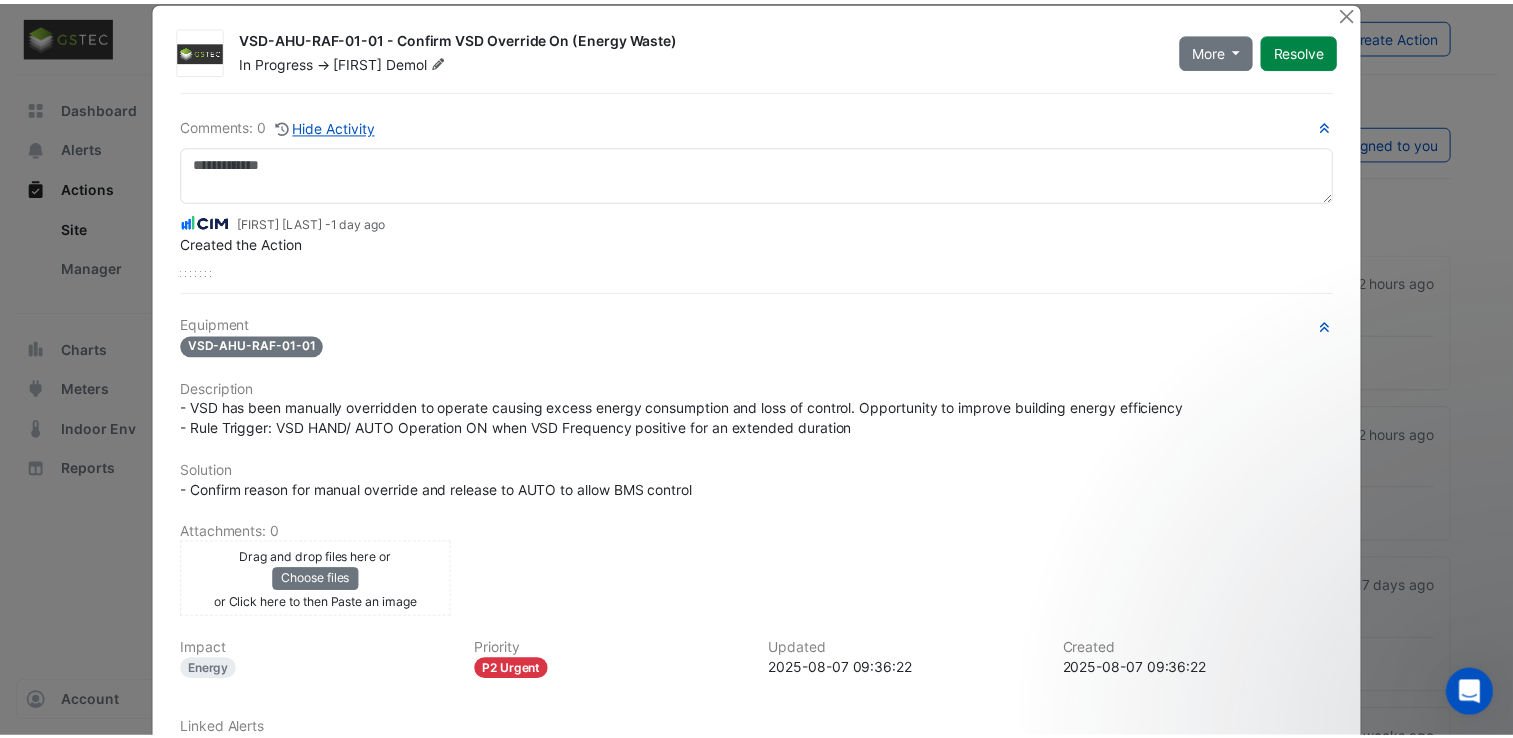 scroll, scrollTop: 0, scrollLeft: 0, axis: both 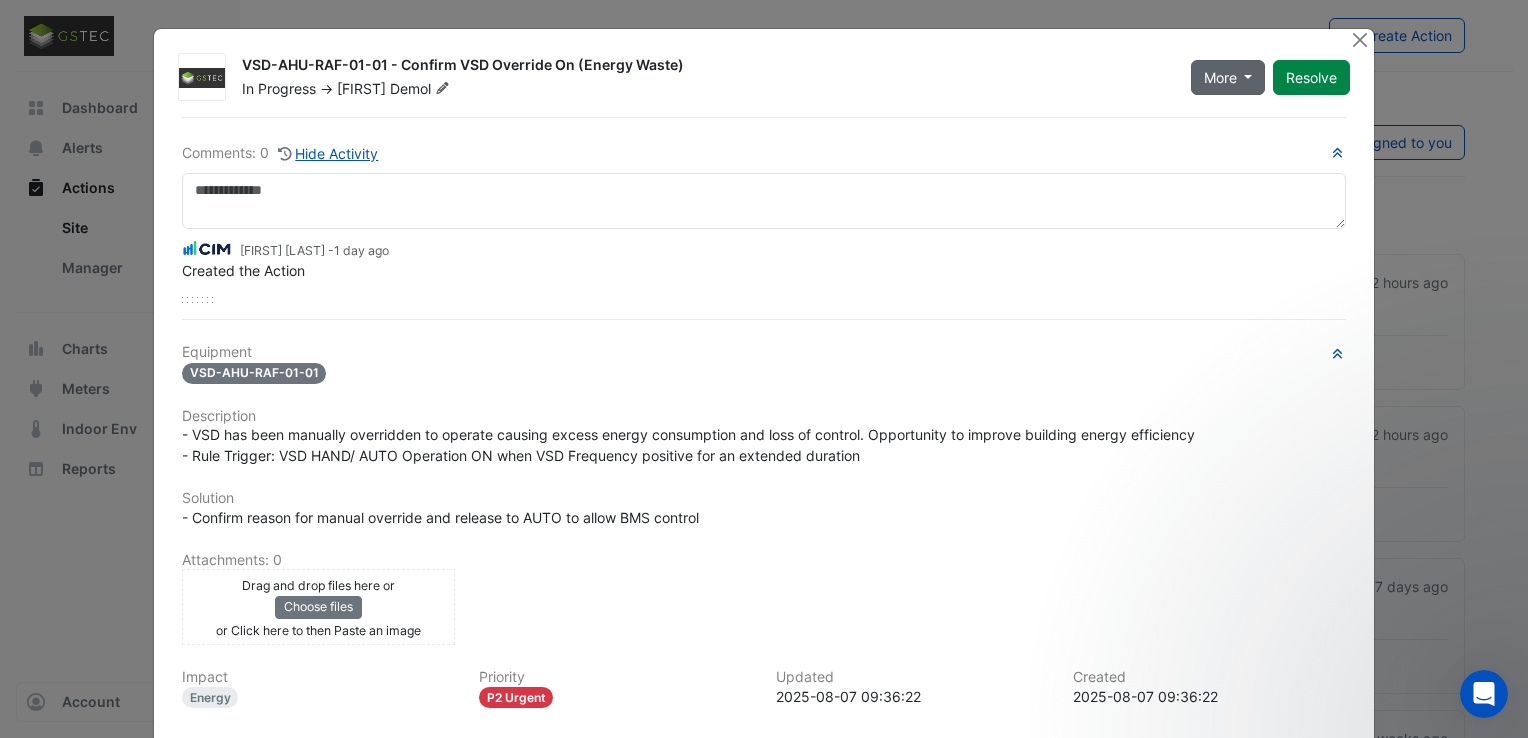 click on "More" at bounding box center [1228, 77] 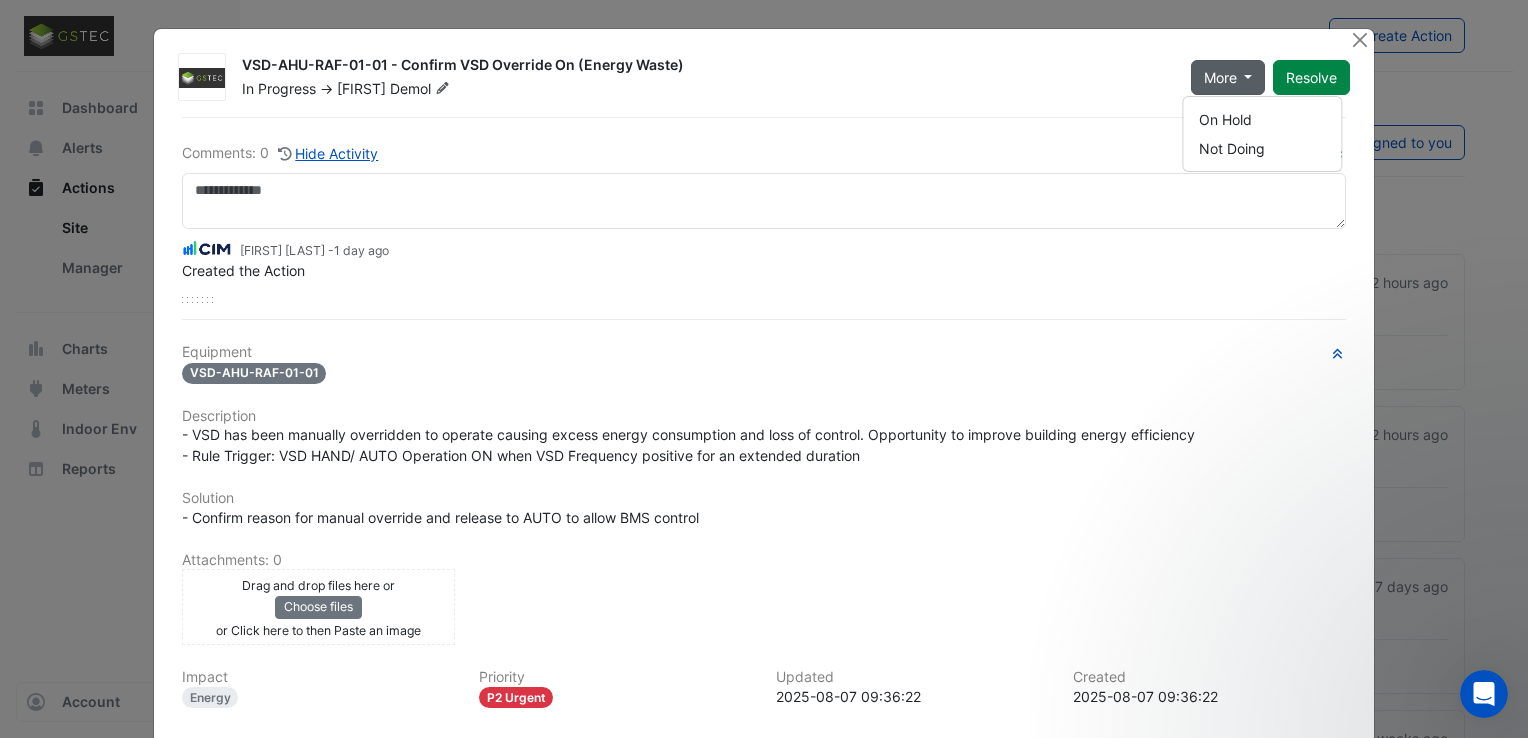 click on "More" at bounding box center (1228, 77) 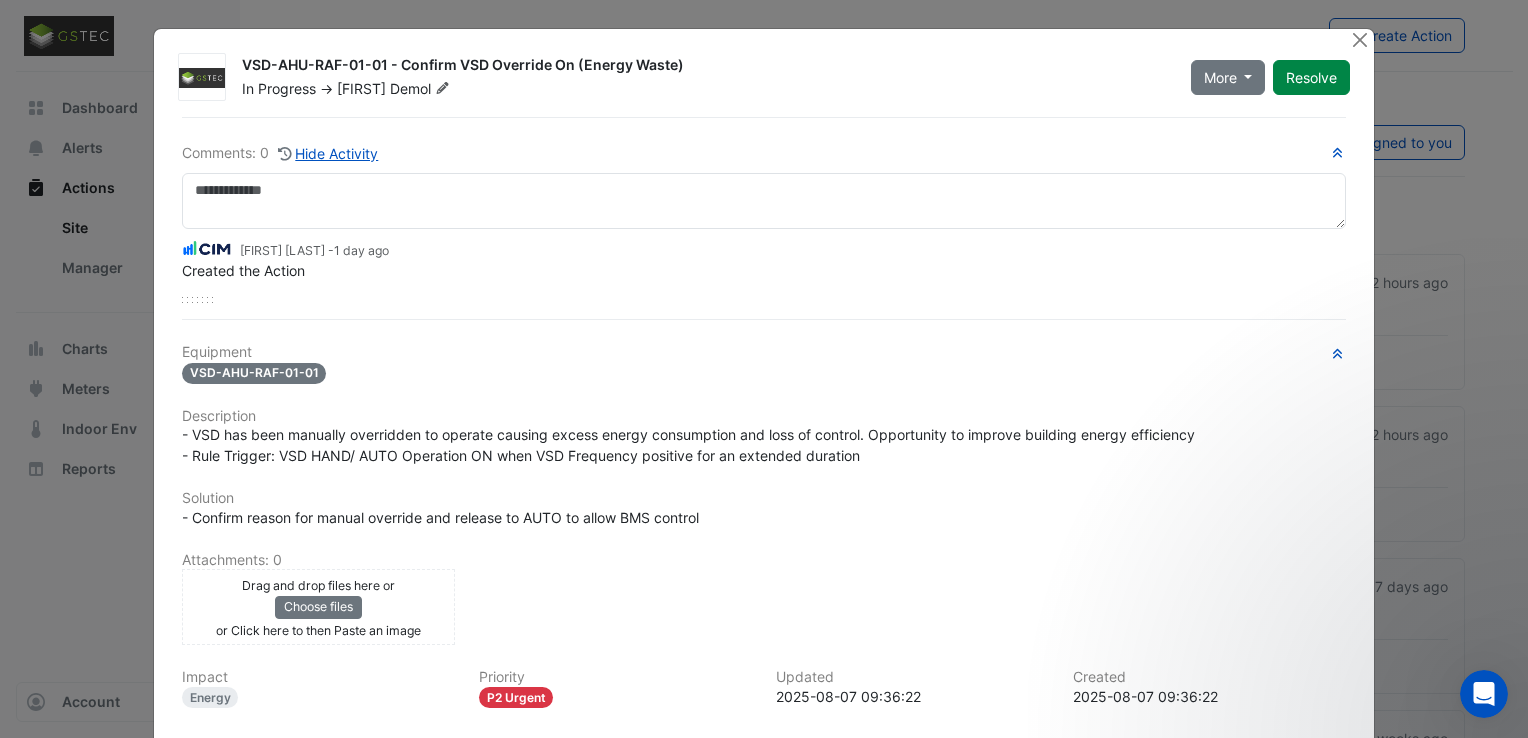 click on "VSD-AHU-RAF-01-01 - Confirm VSD Override On (Energy Waste)" 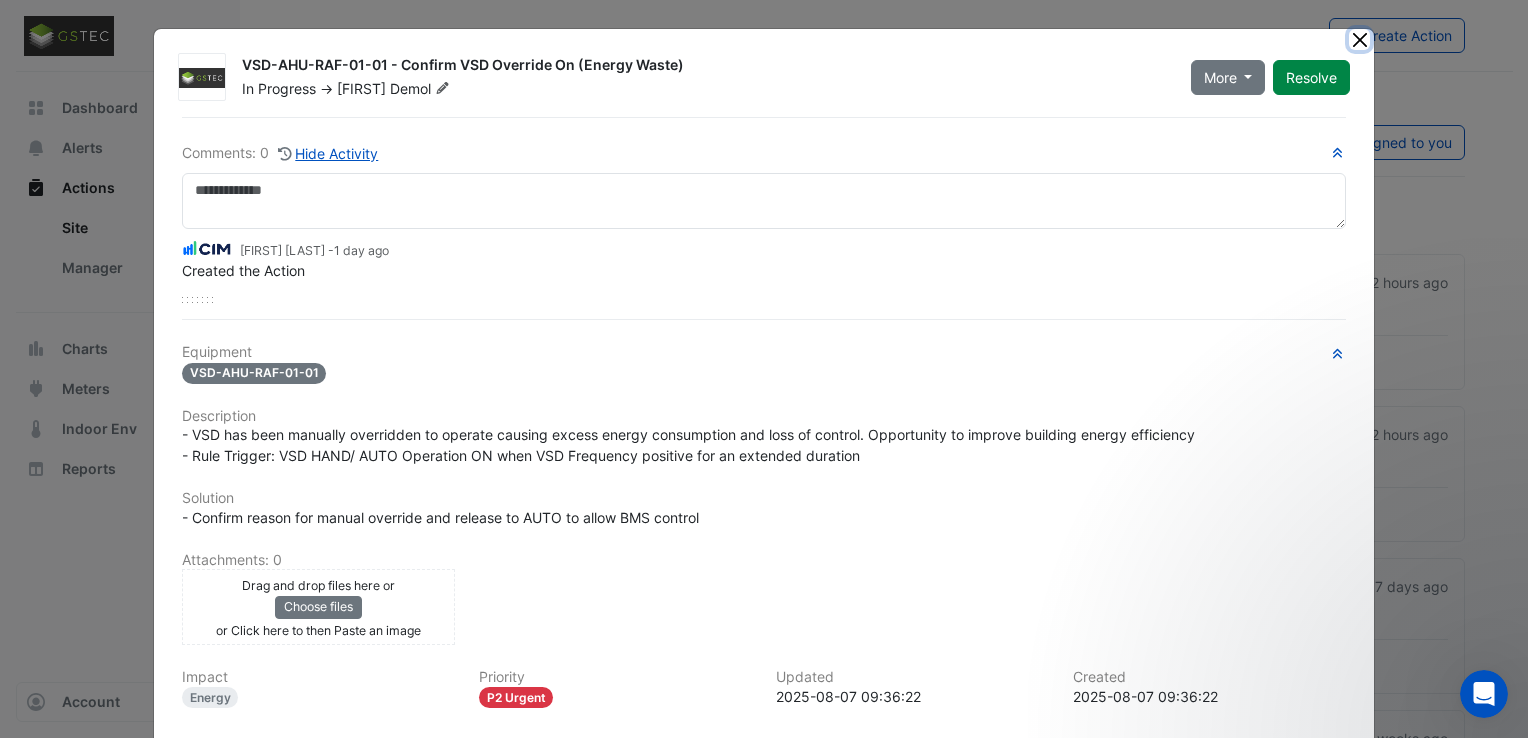 click 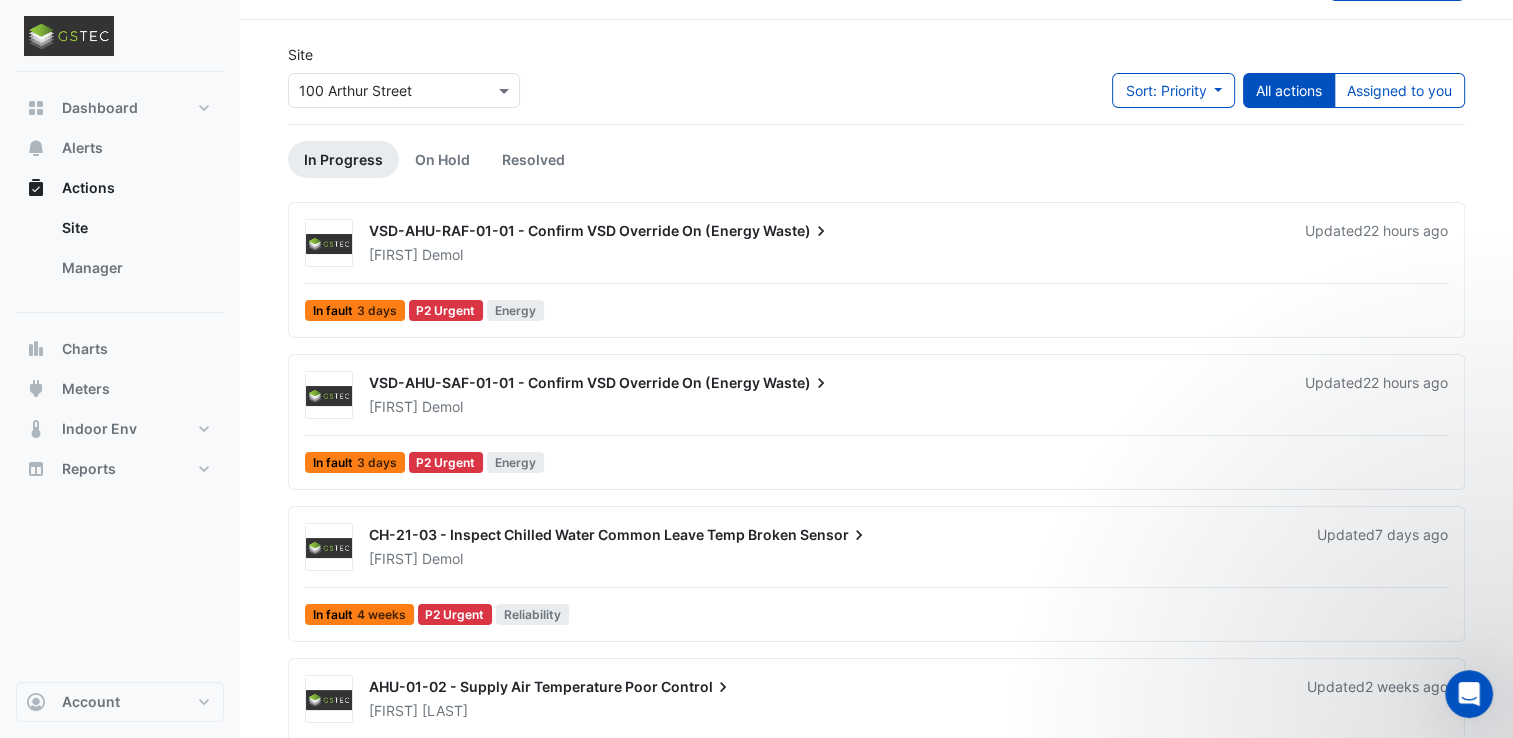 scroll, scrollTop: 0, scrollLeft: 0, axis: both 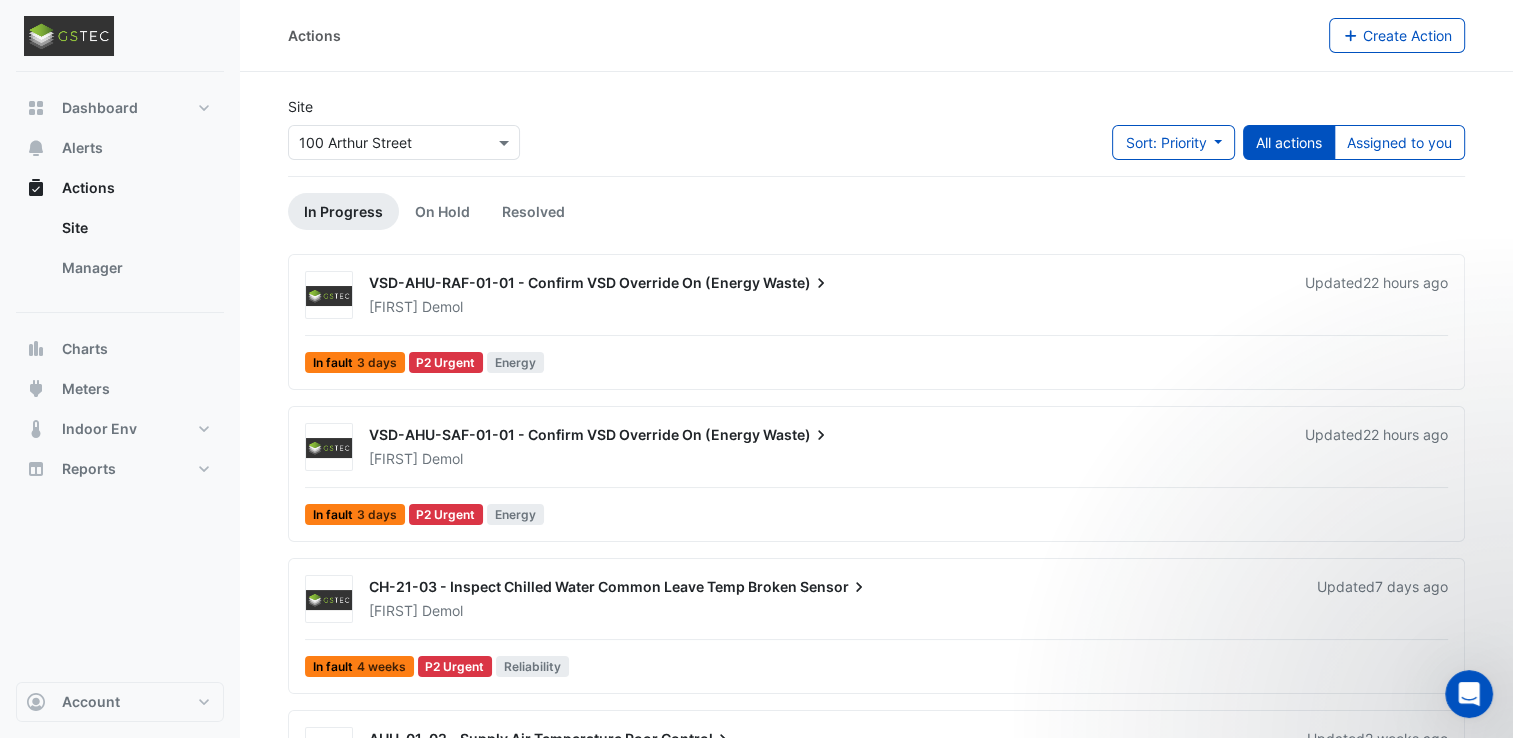 click on "VSD-AHU-RAF-01-01 - Confirm VSD Override On (Energy" at bounding box center [564, 282] 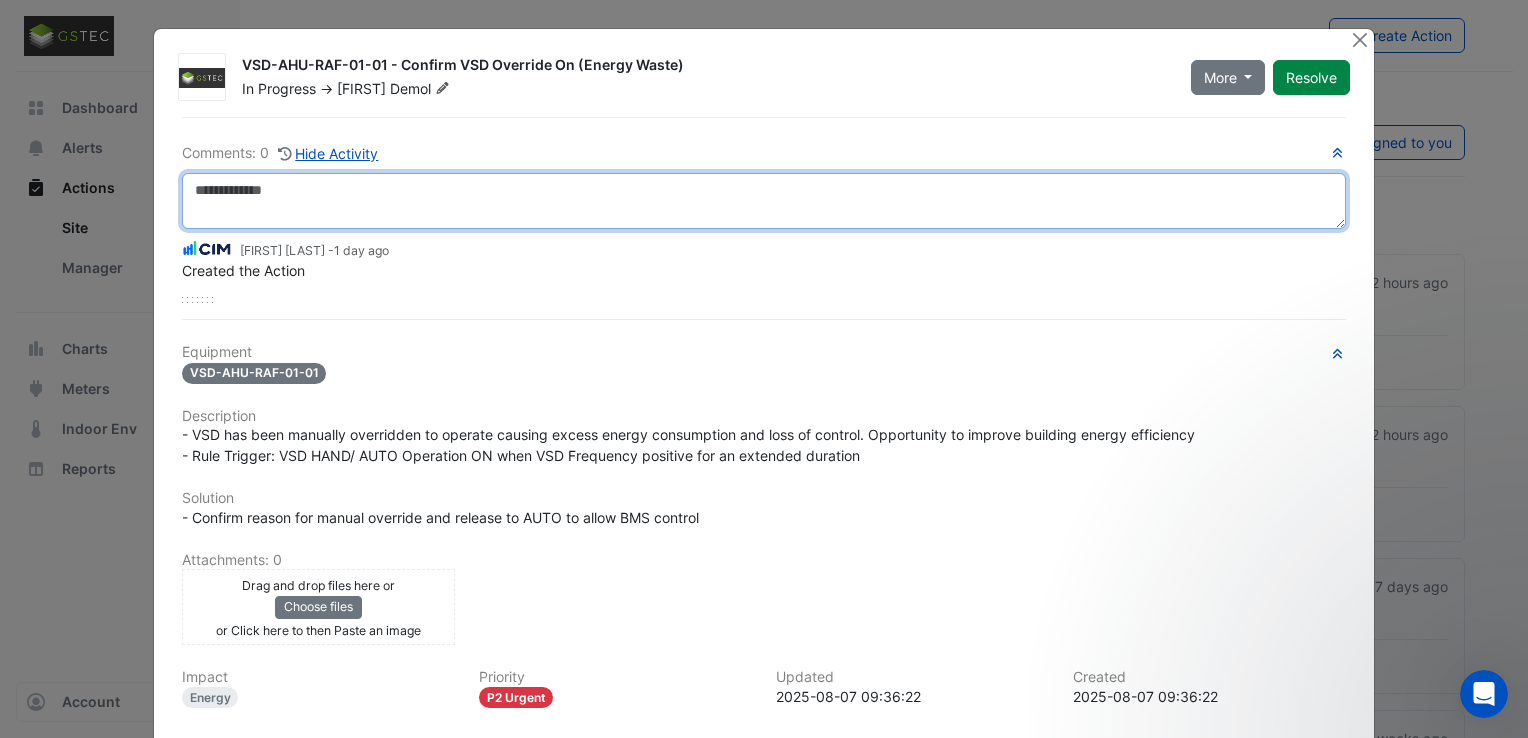 click at bounding box center [764, 201] 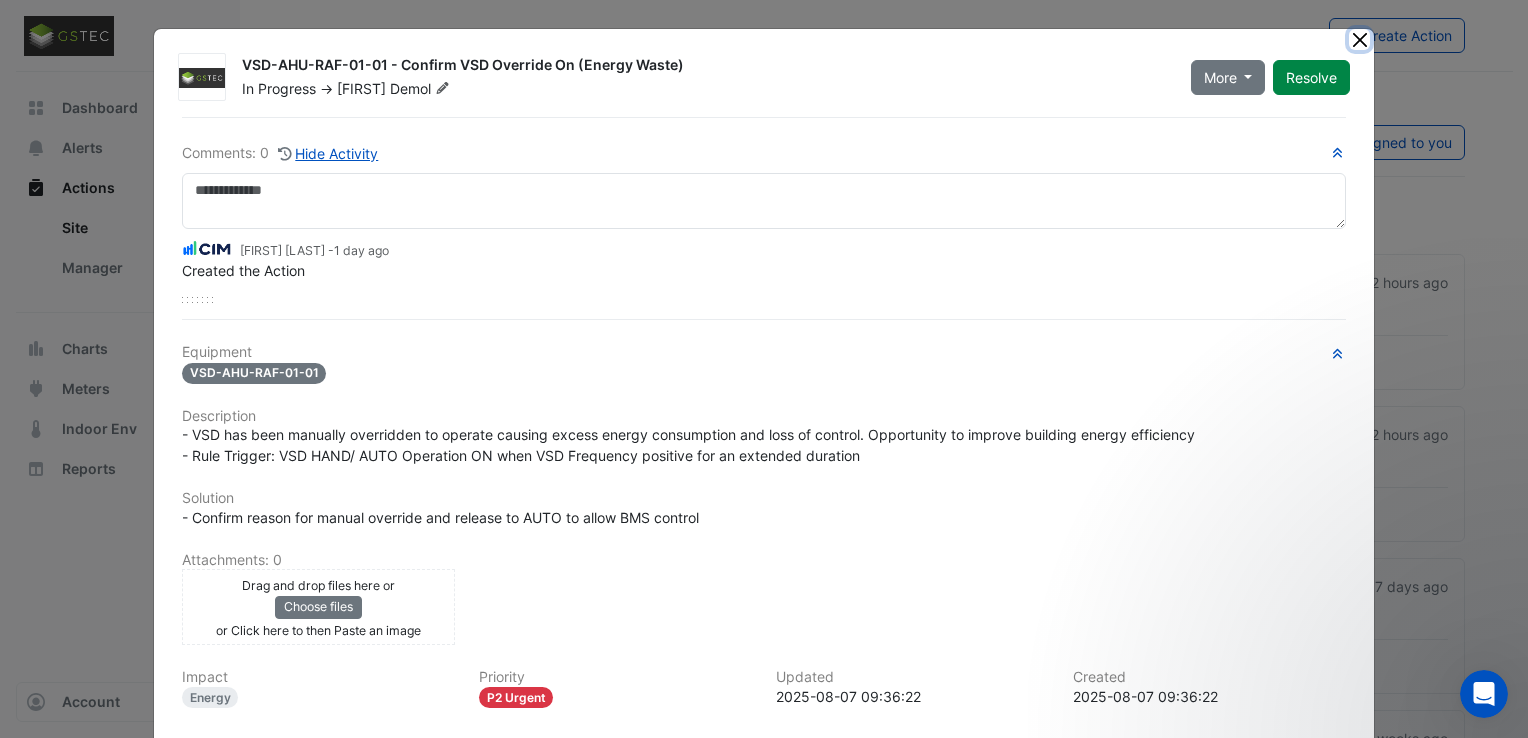 click 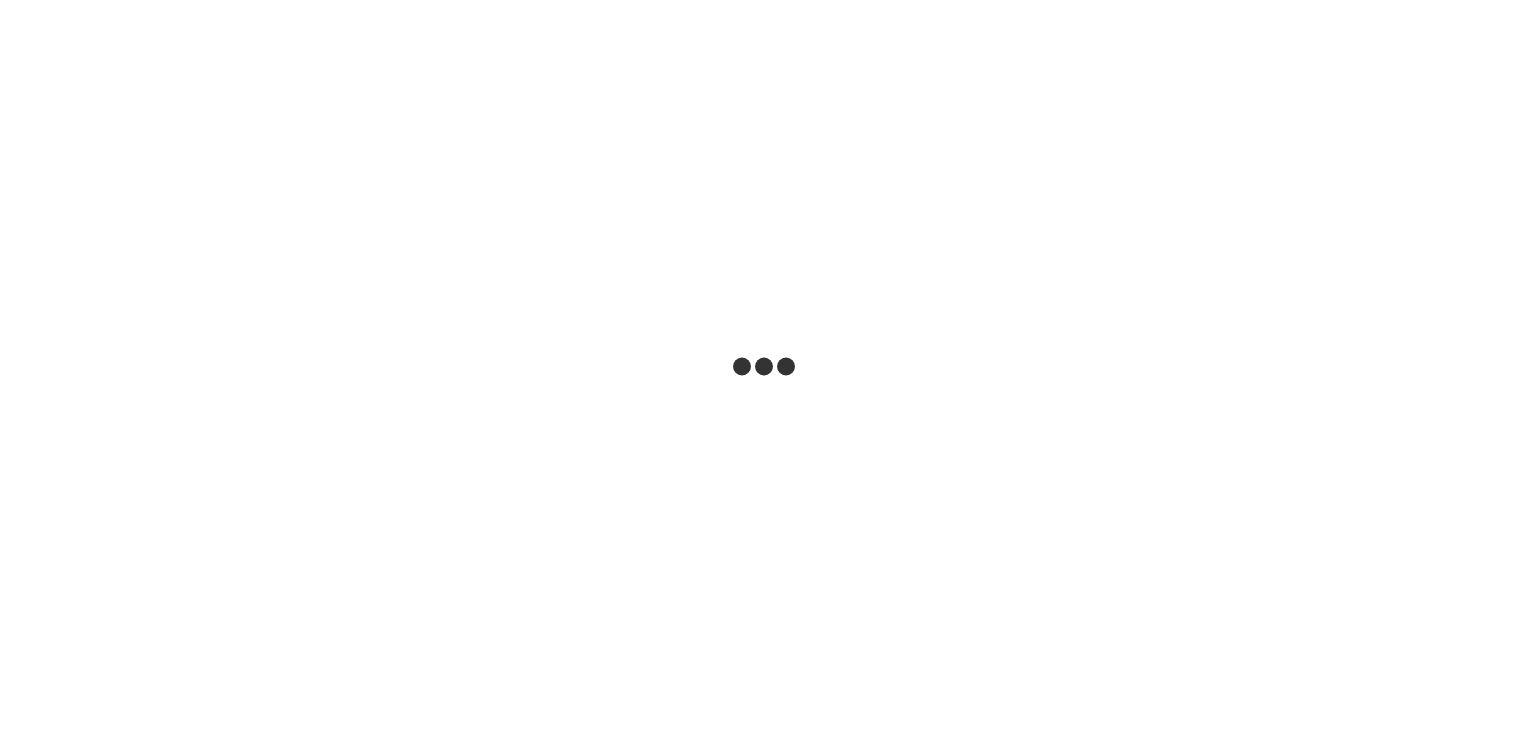 scroll, scrollTop: 0, scrollLeft: 0, axis: both 